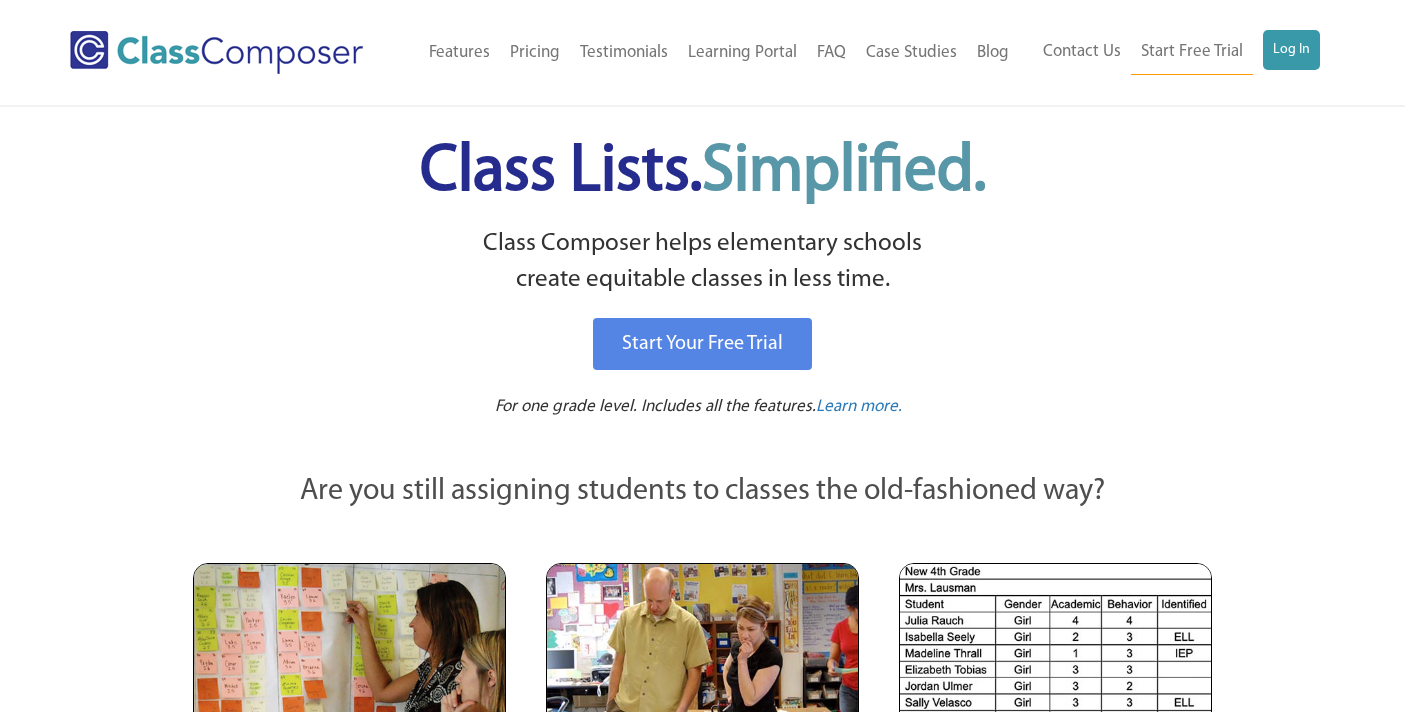 scroll, scrollTop: 0, scrollLeft: 0, axis: both 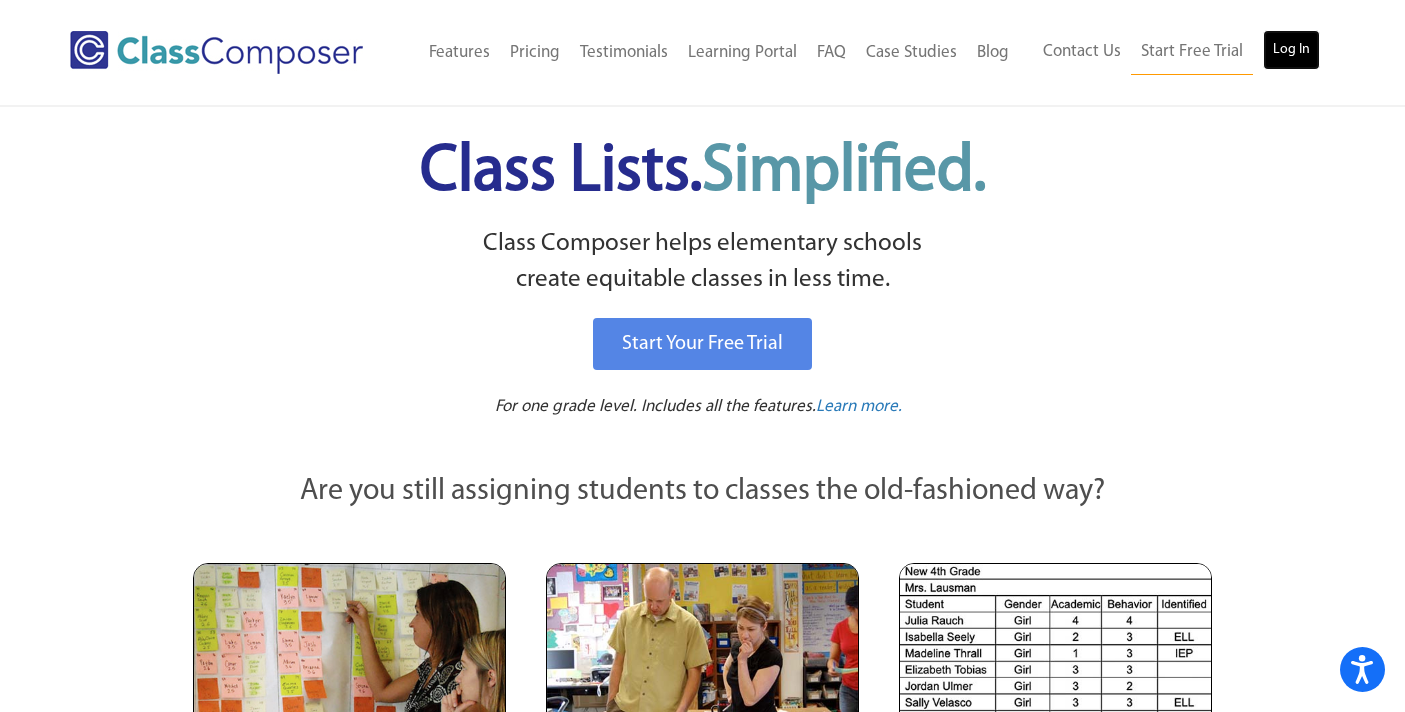 click on "Log In" at bounding box center (1291, 50) 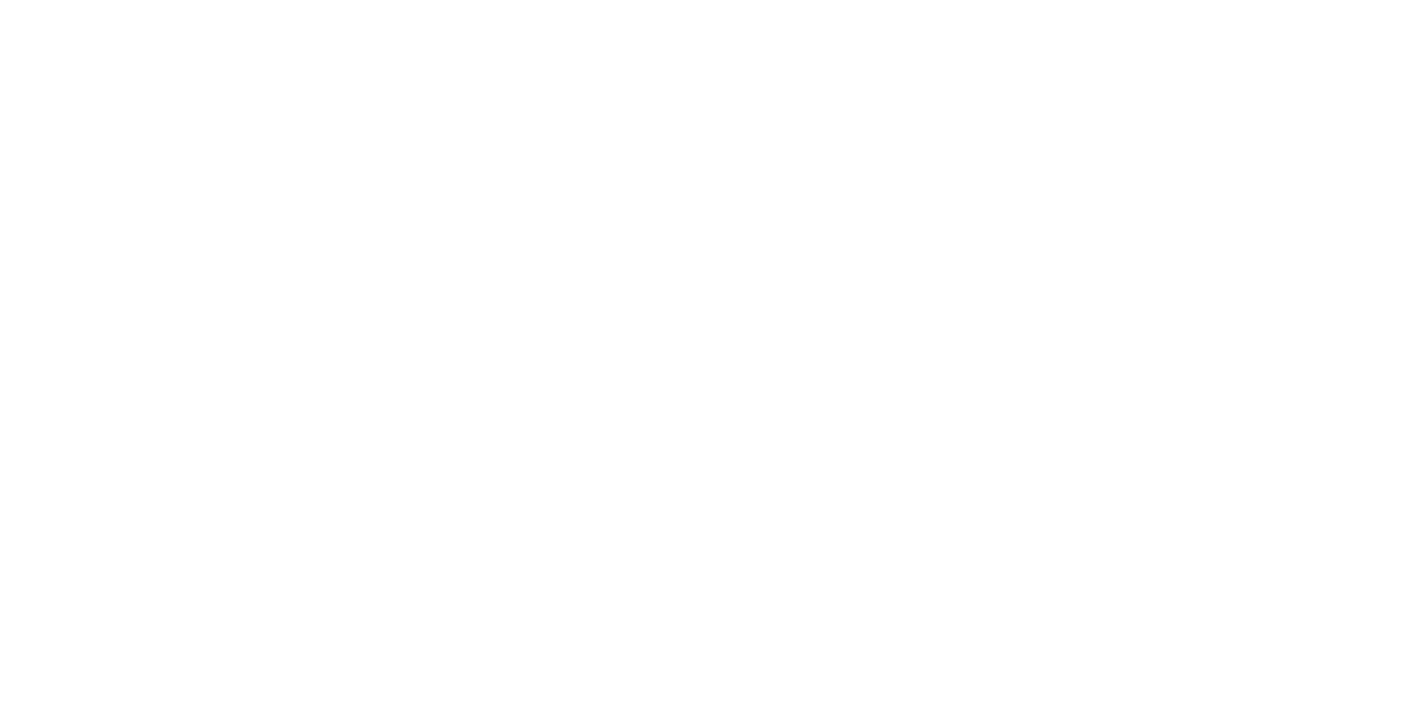 scroll, scrollTop: 0, scrollLeft: 0, axis: both 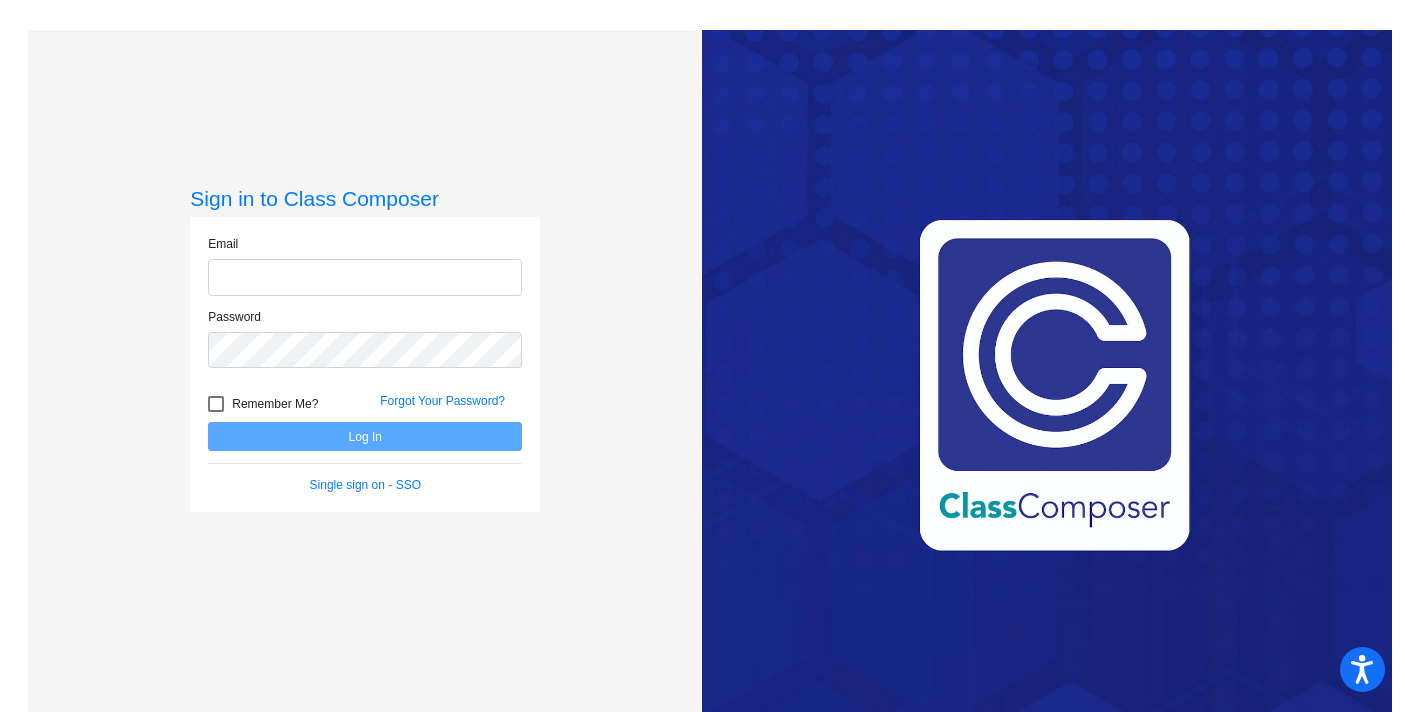 click 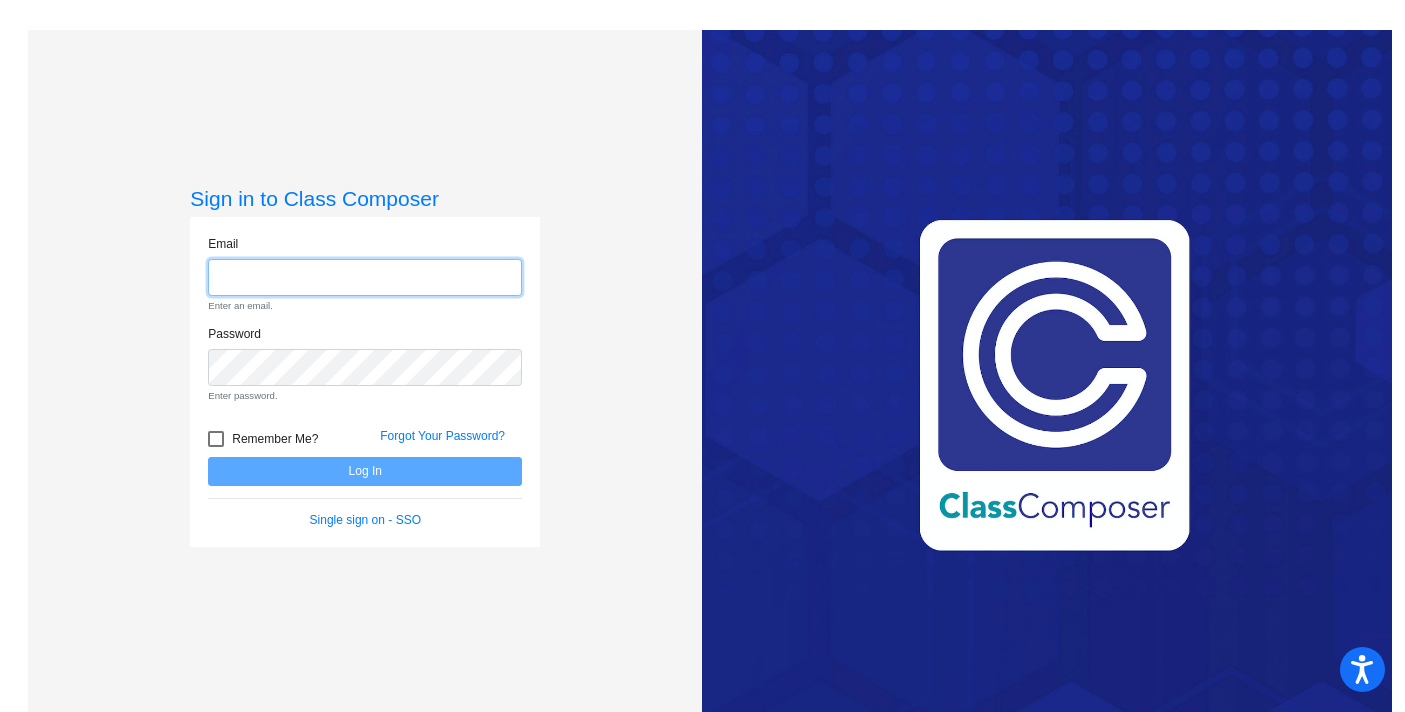 type on "[EMAIL]" 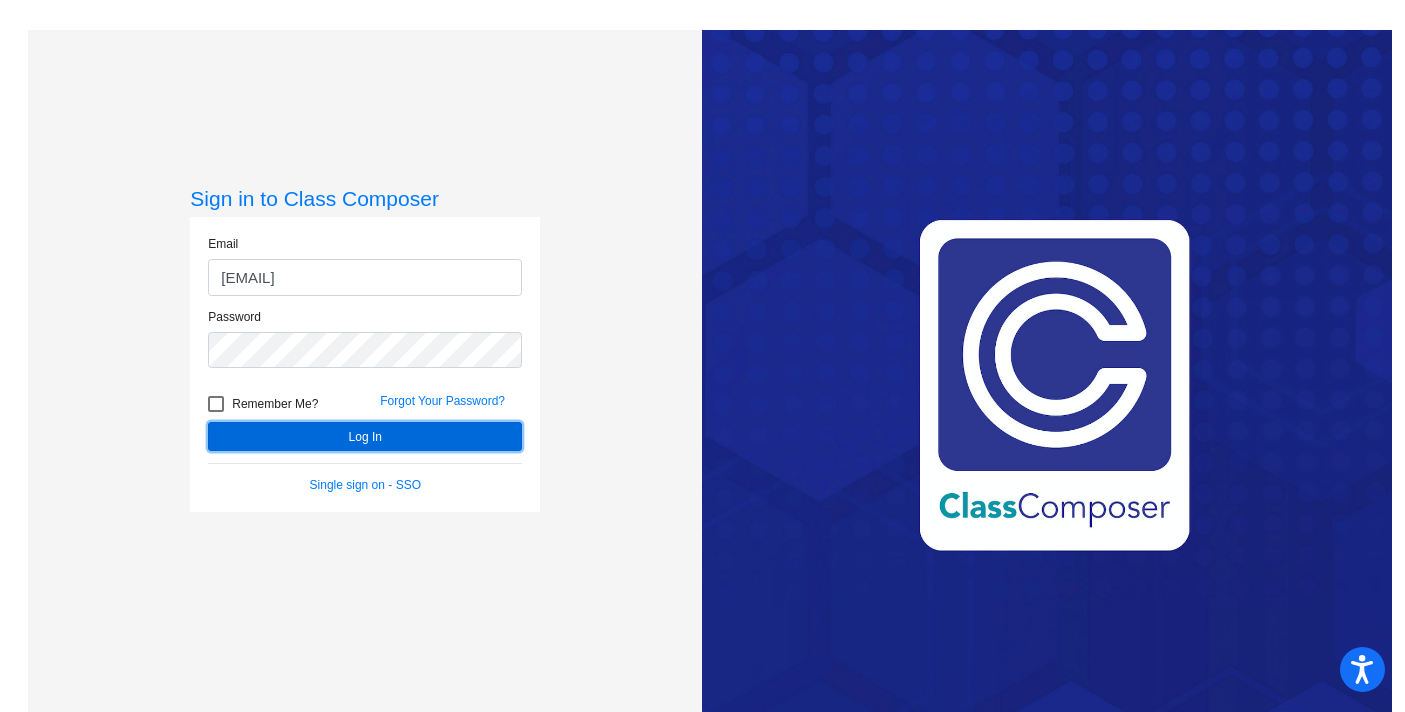 click on "Log In" 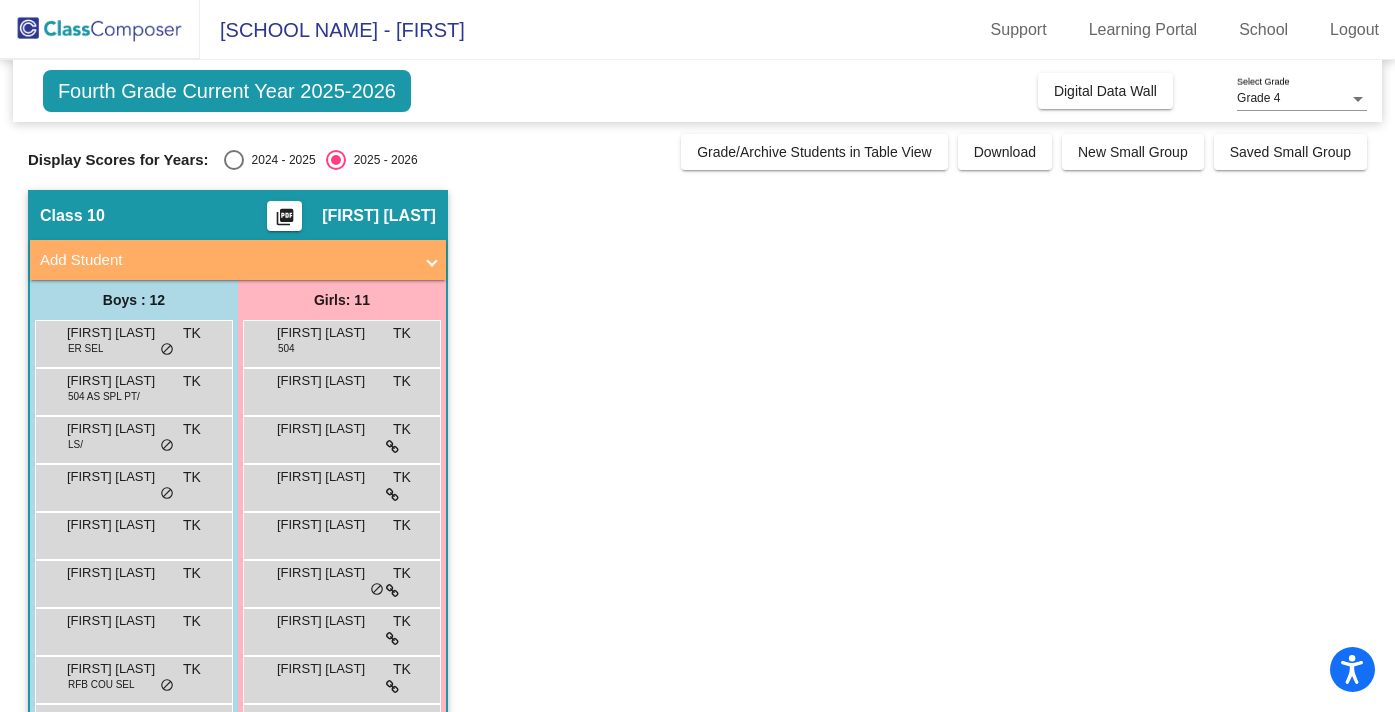 click at bounding box center (234, 160) 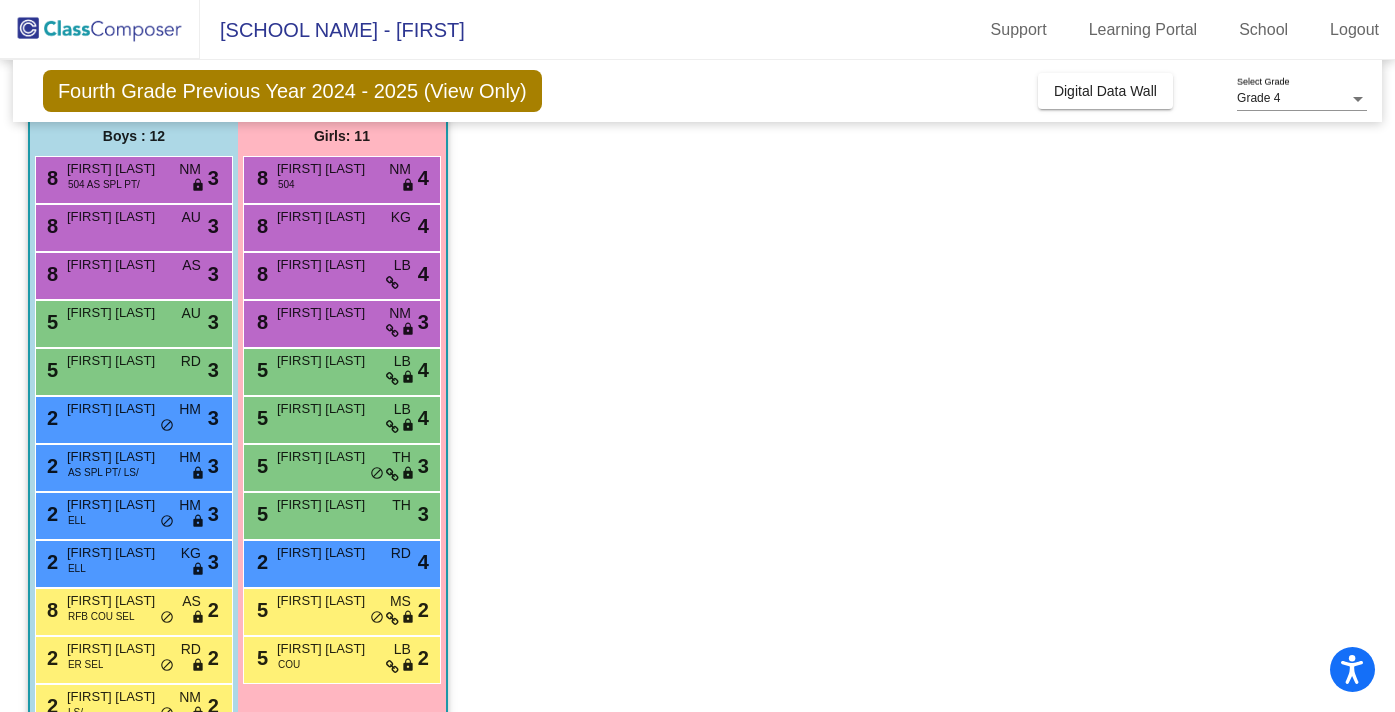 scroll, scrollTop: 161, scrollLeft: 0, axis: vertical 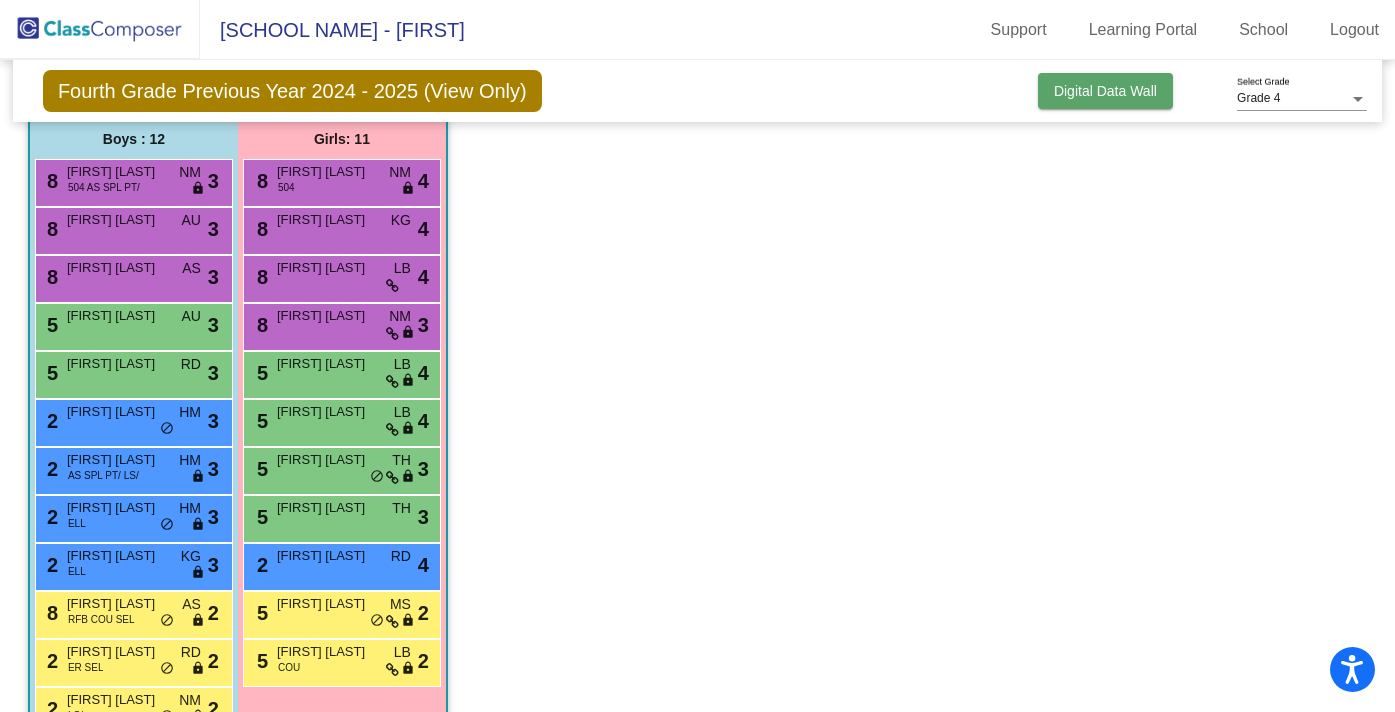 click on "Digital Data Wall" 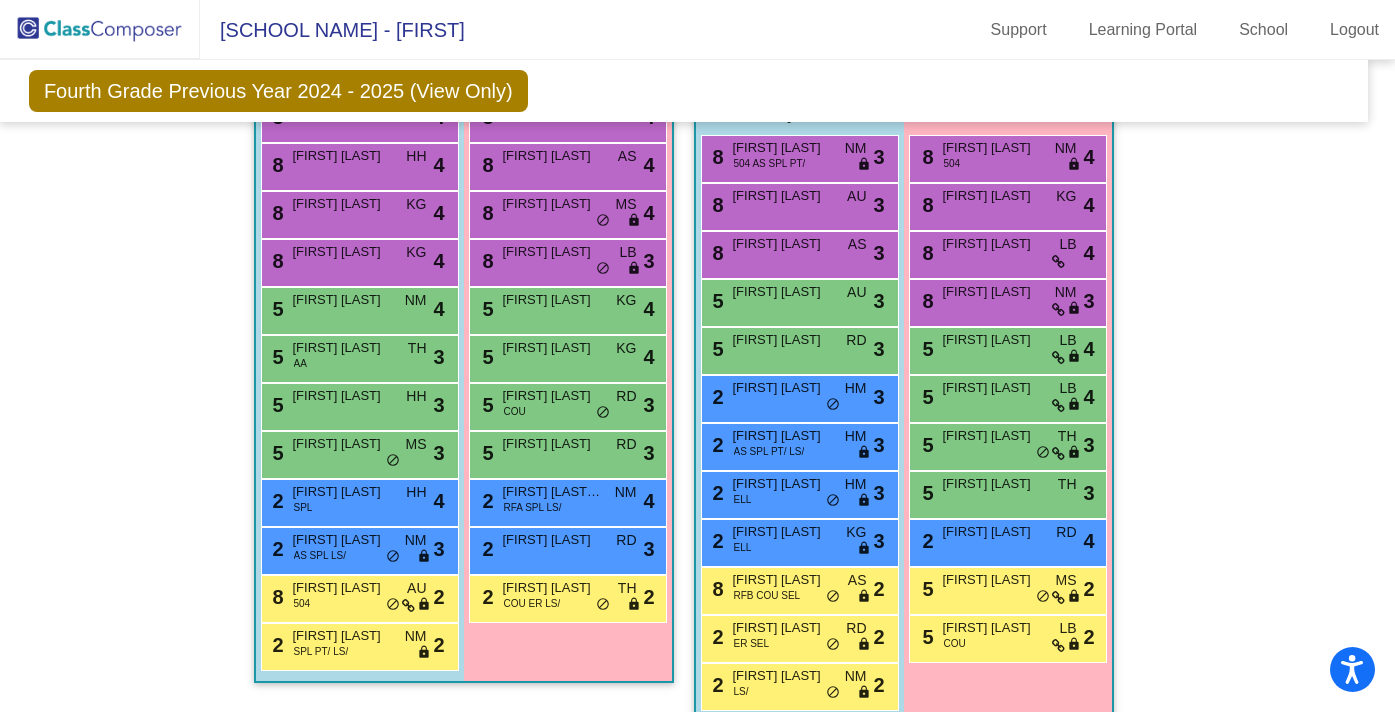 scroll, scrollTop: 2916, scrollLeft: 14, axis: both 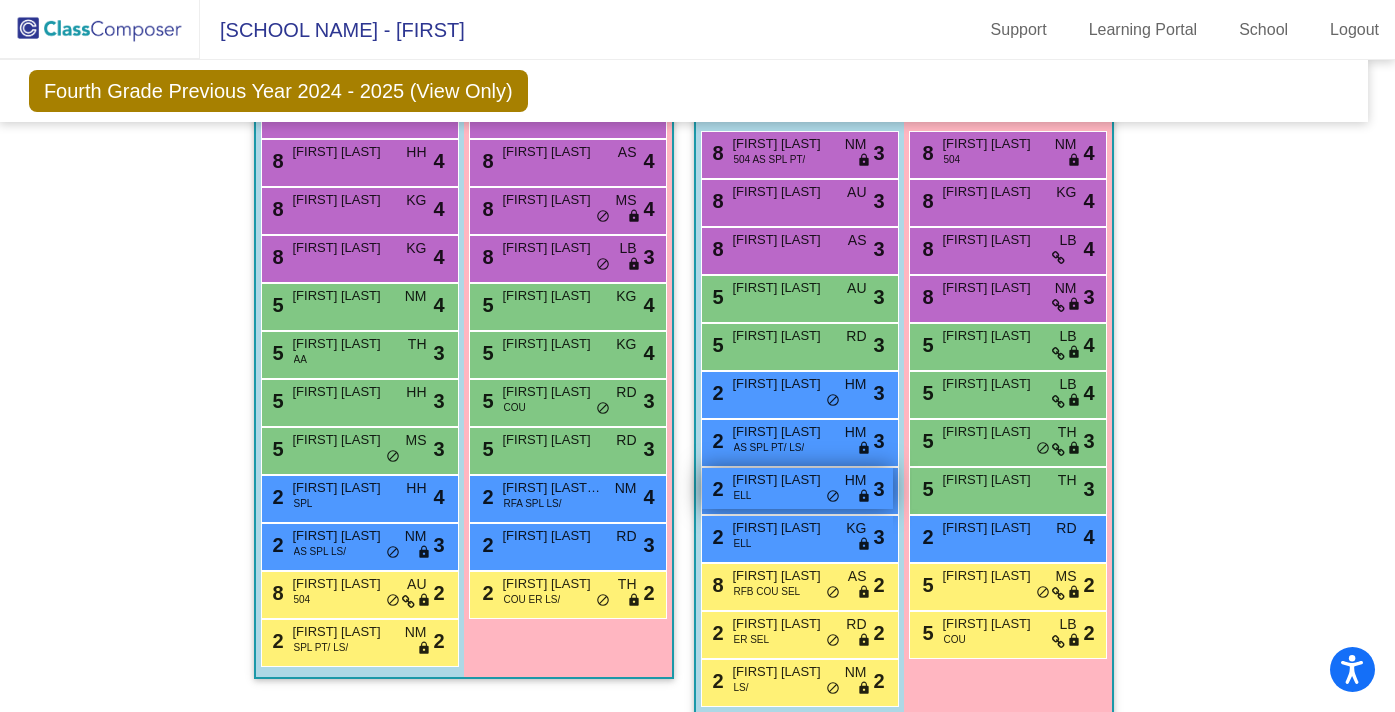 click on "2 [FIRST] [LAST] ELL HM lock do_not_disturb_alt 3" at bounding box center [797, 488] 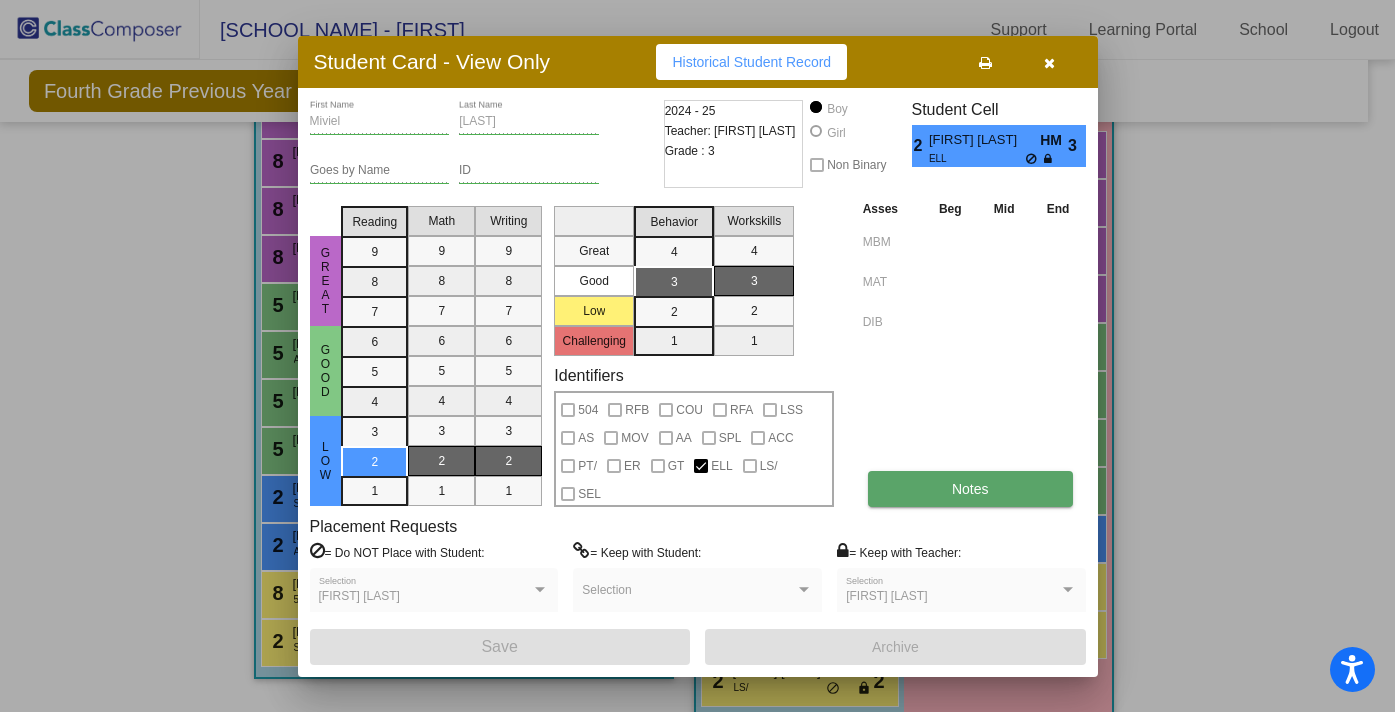 click on "Notes" at bounding box center [970, 489] 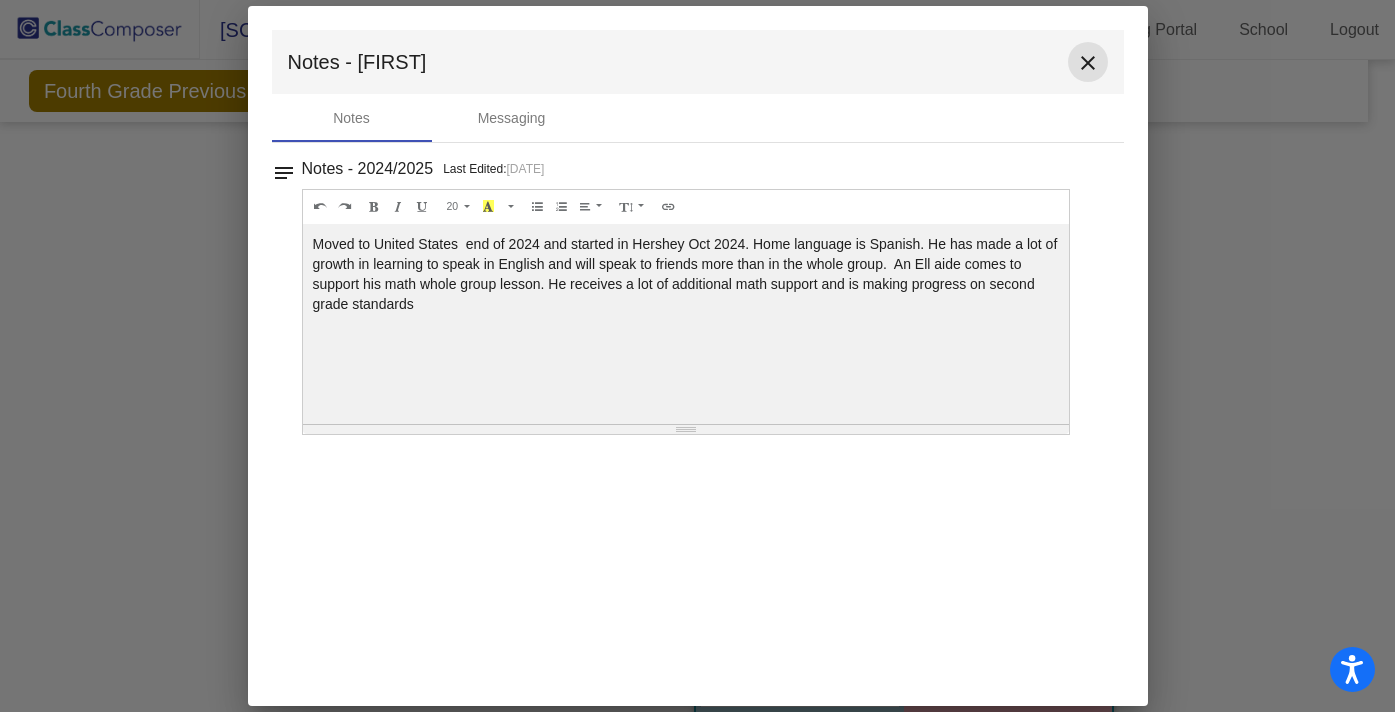 click on "close" at bounding box center (1088, 63) 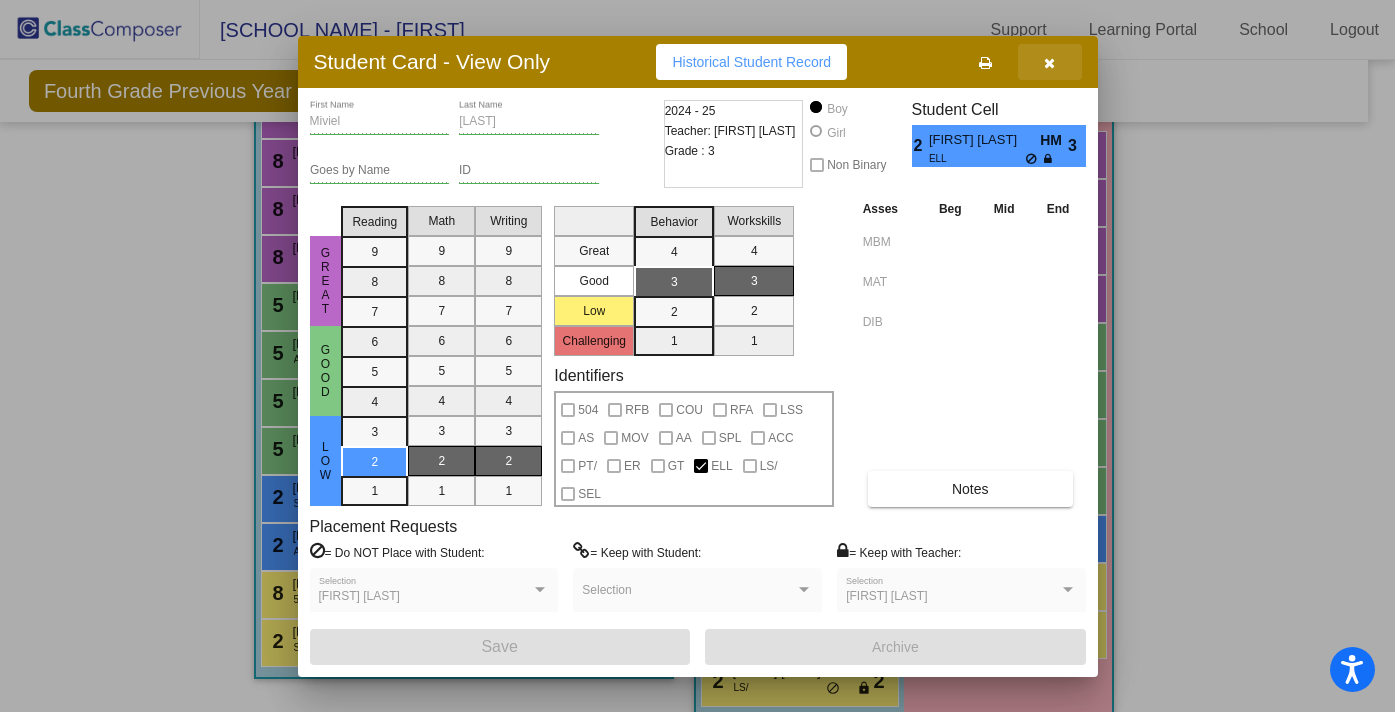 click at bounding box center [1049, 63] 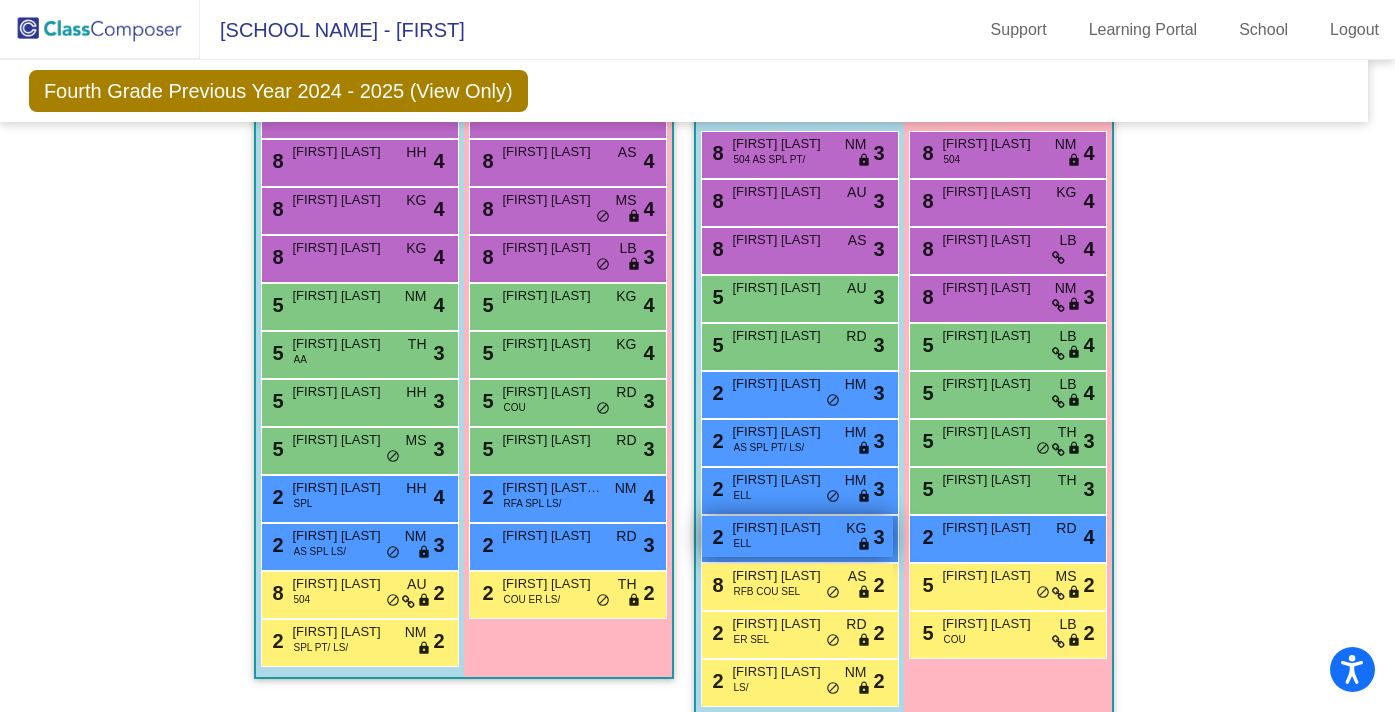 click on "[FIRST] [LAST]" at bounding box center [783, 528] 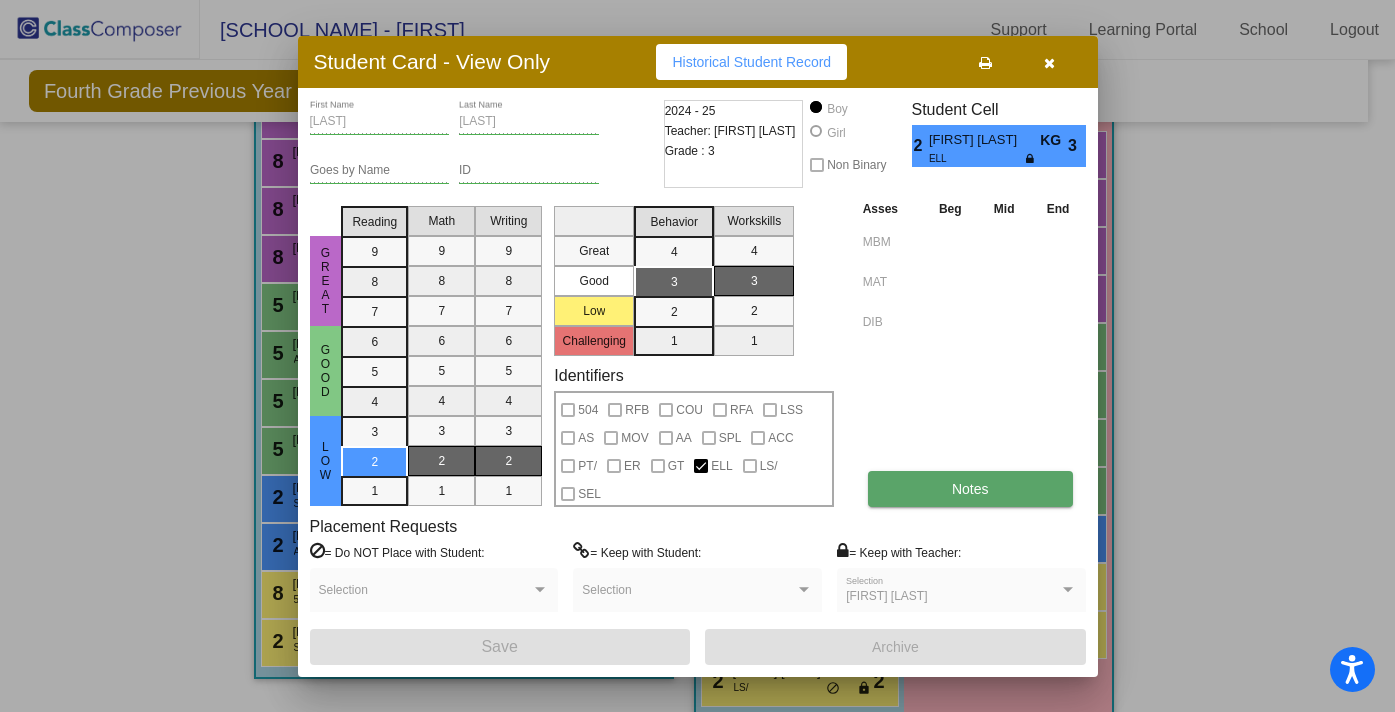 click on "Notes" at bounding box center (970, 489) 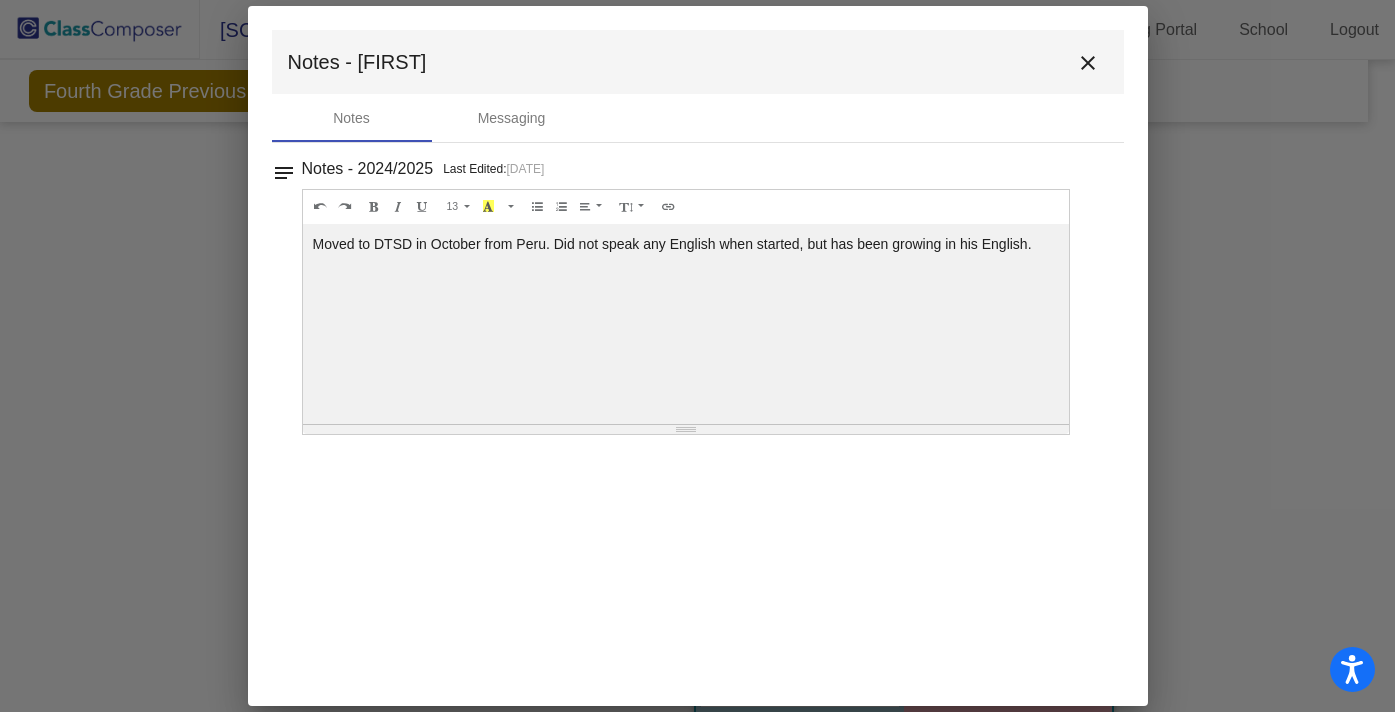 click on "close" at bounding box center [1088, 63] 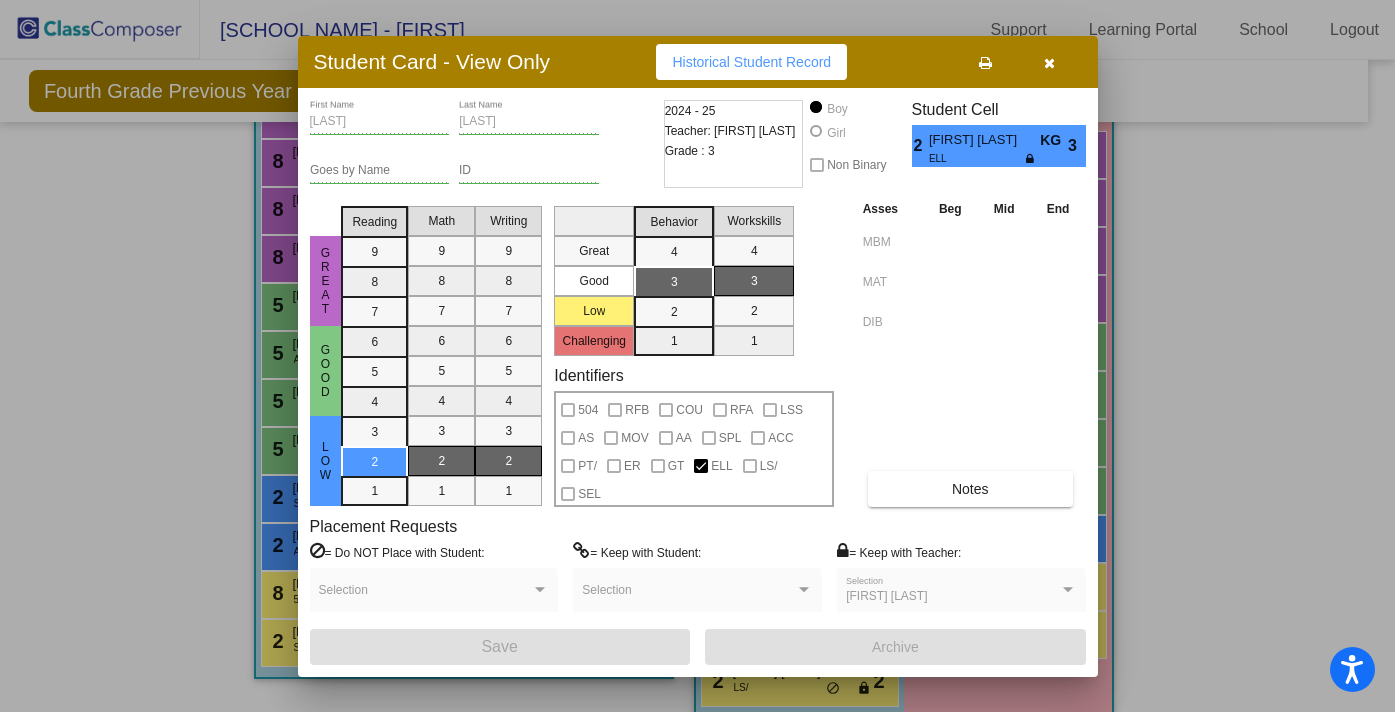 click at bounding box center [1049, 63] 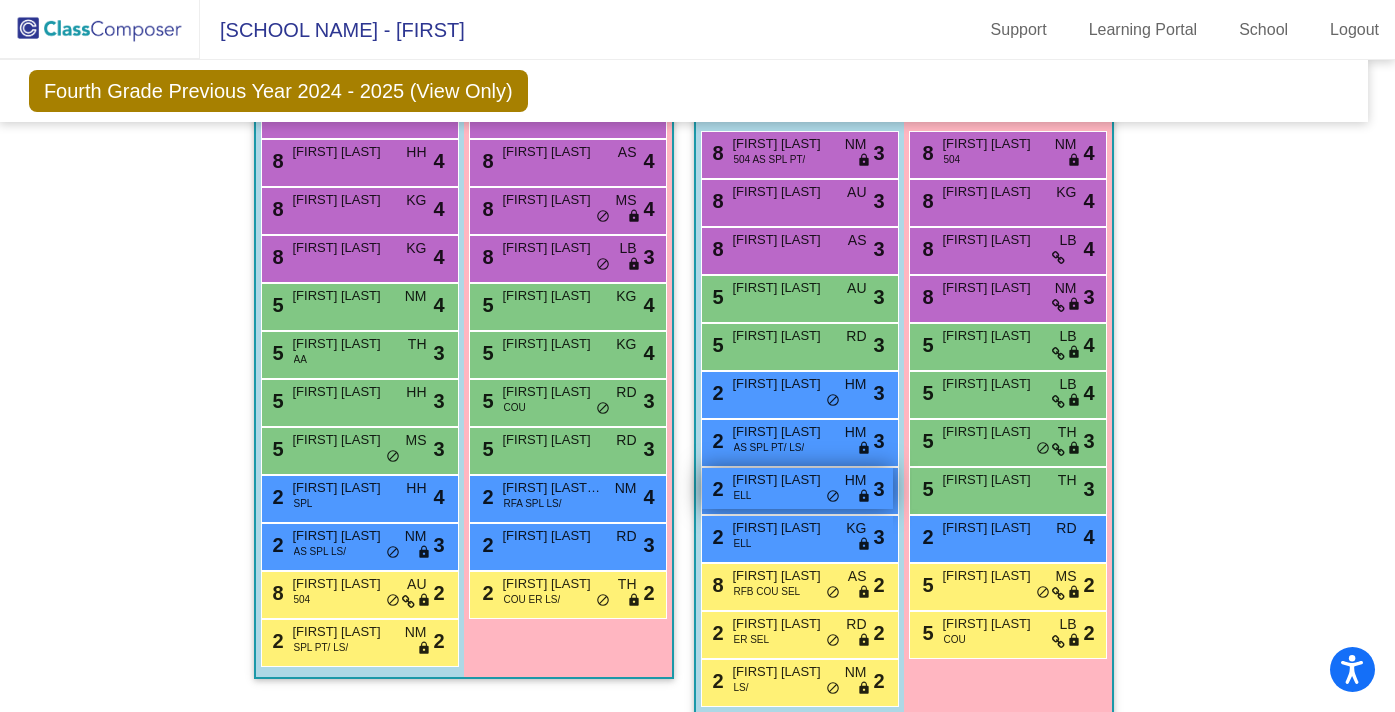 click on "2 [FIRST] [LAST] ELL HM lock do_not_disturb_alt 3" at bounding box center (797, 488) 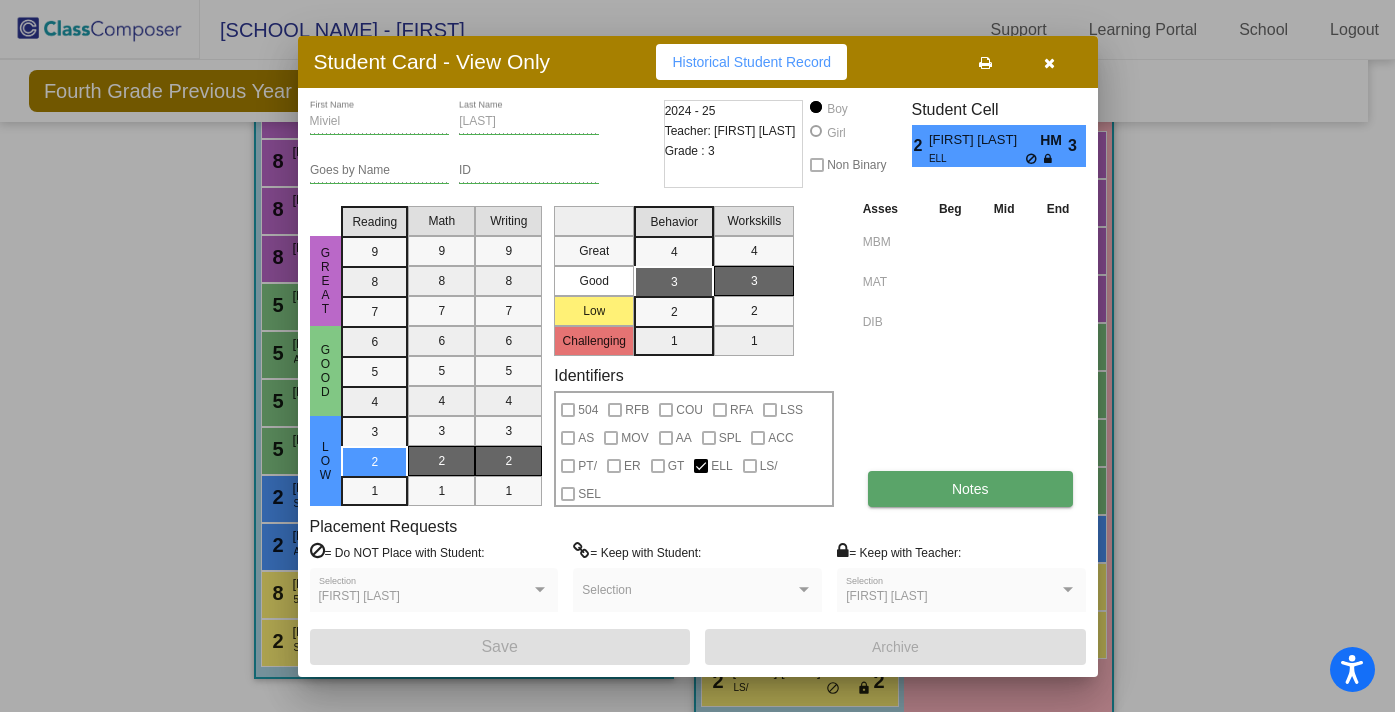 click on "Notes" at bounding box center [970, 489] 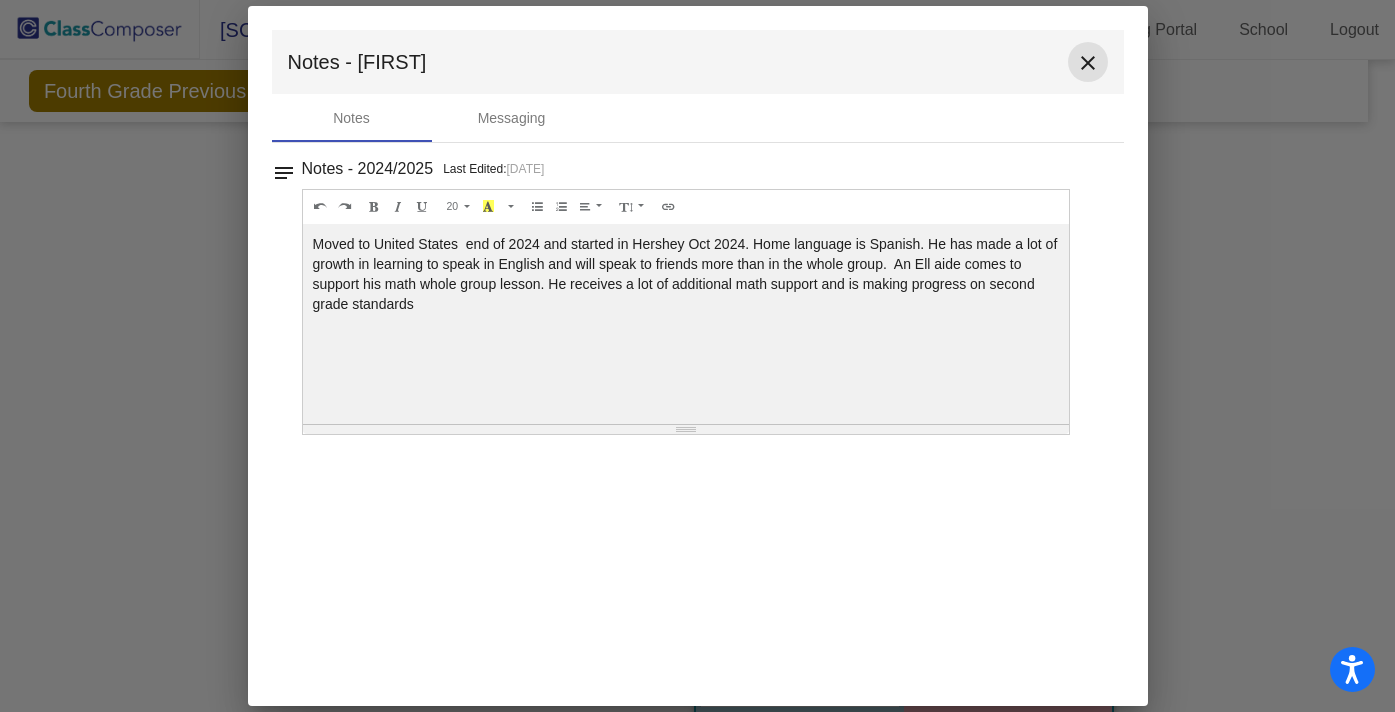 click on "close" at bounding box center (1088, 63) 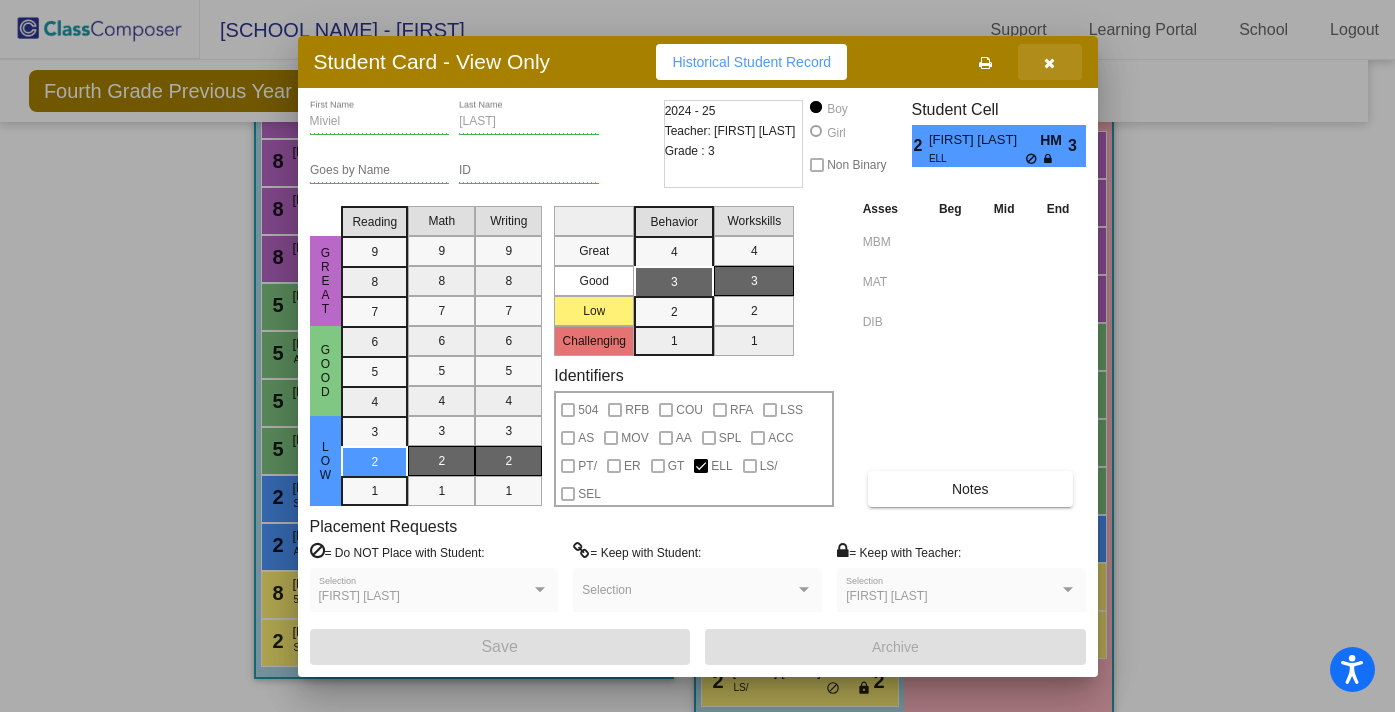 click at bounding box center (1049, 63) 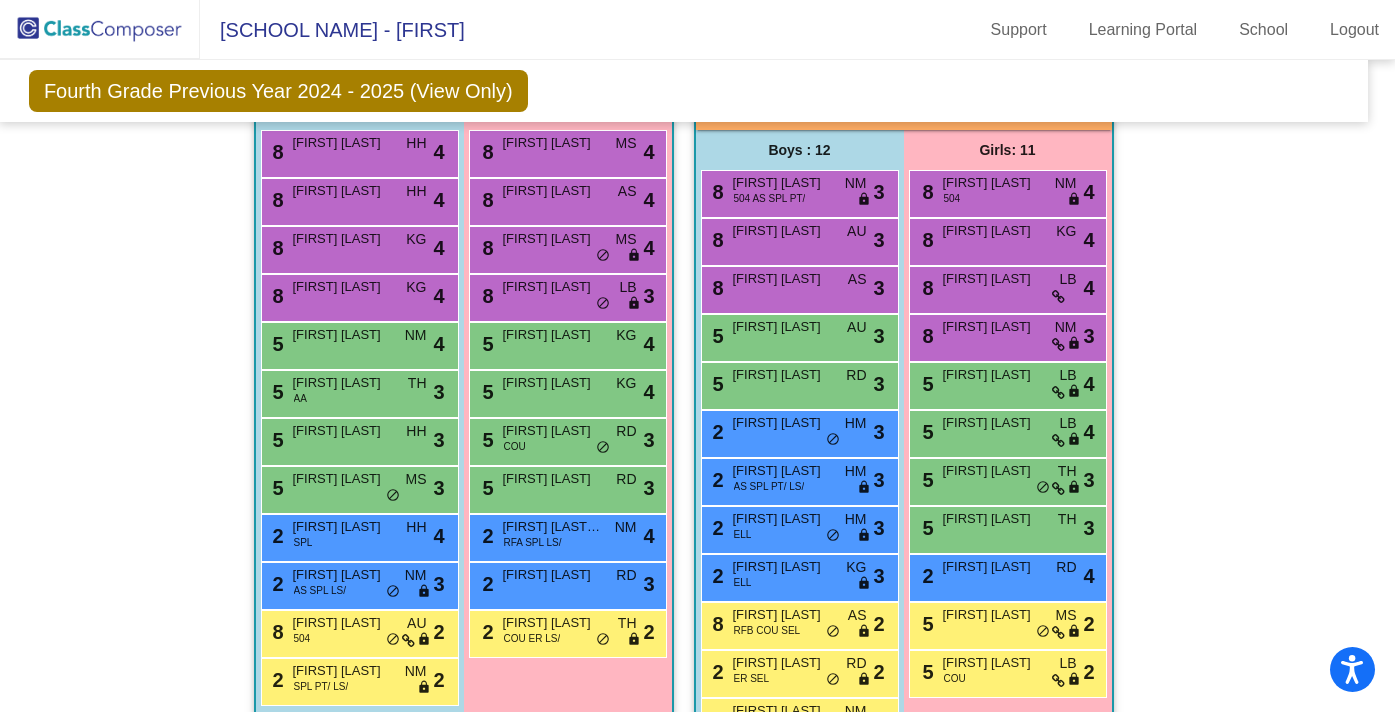 scroll, scrollTop: 2851, scrollLeft: 14, axis: both 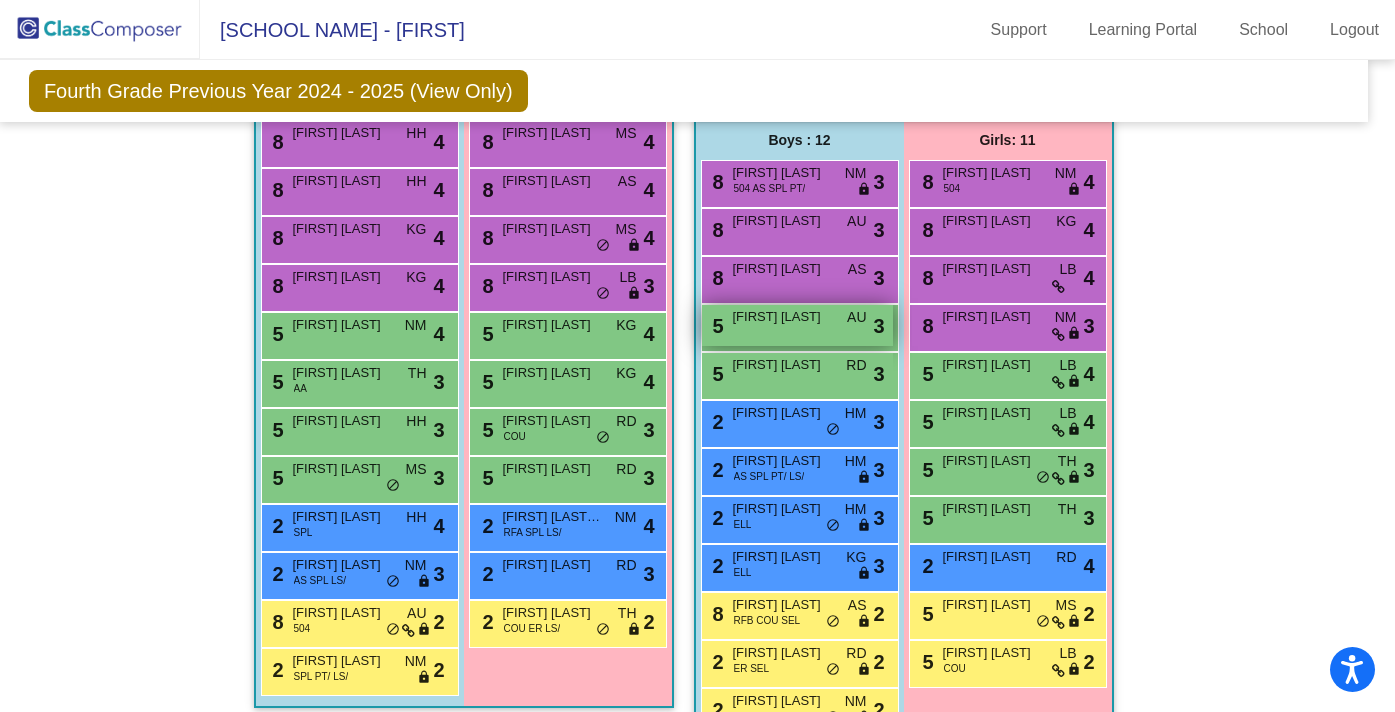 click on "5 [FIRST] [LAST] AU lock do_not_disturb_alt 3" at bounding box center [797, 325] 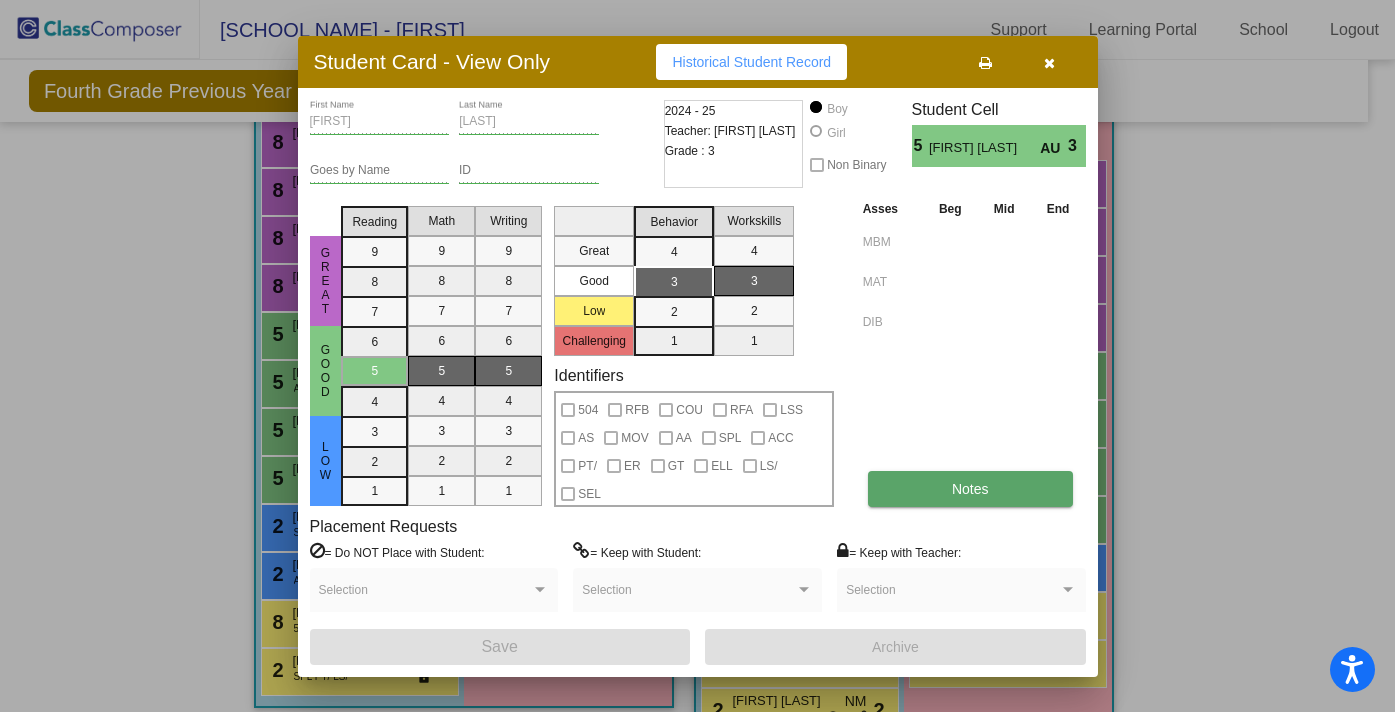 click on "Notes" at bounding box center [970, 489] 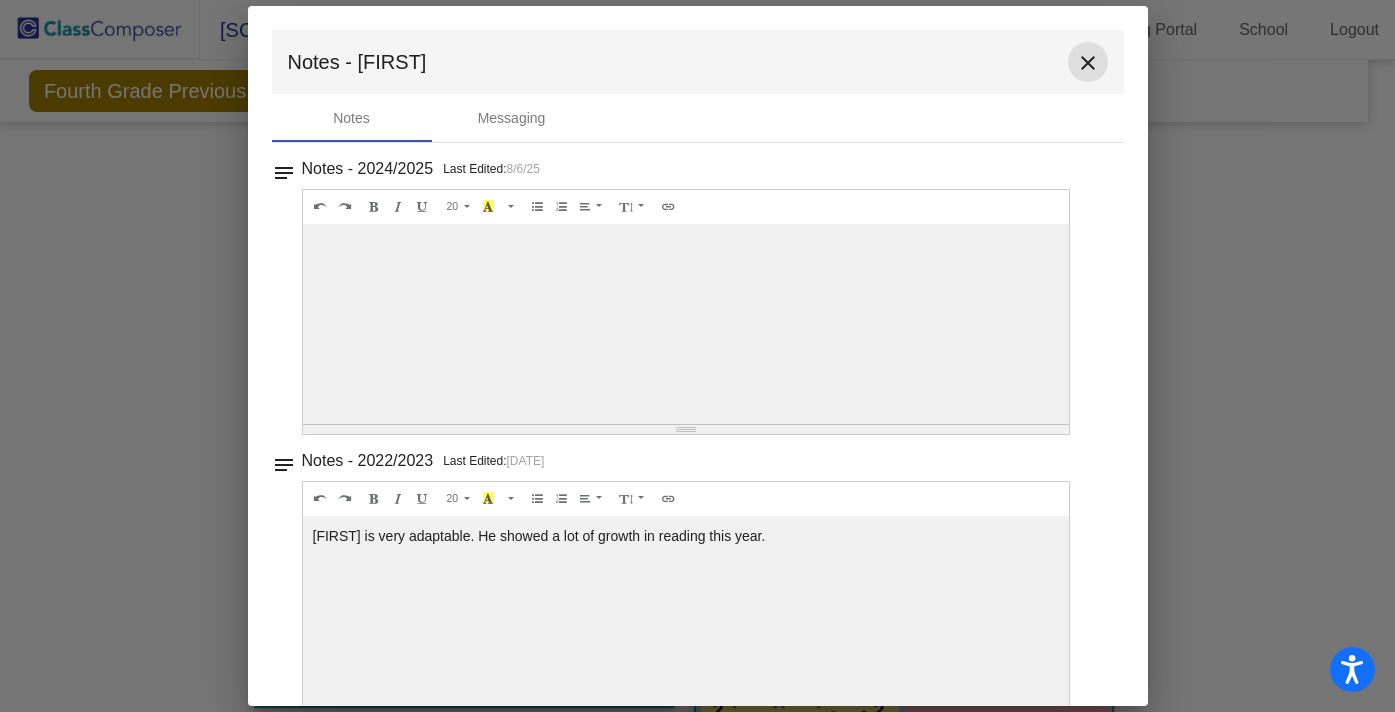 click on "close" at bounding box center [1088, 63] 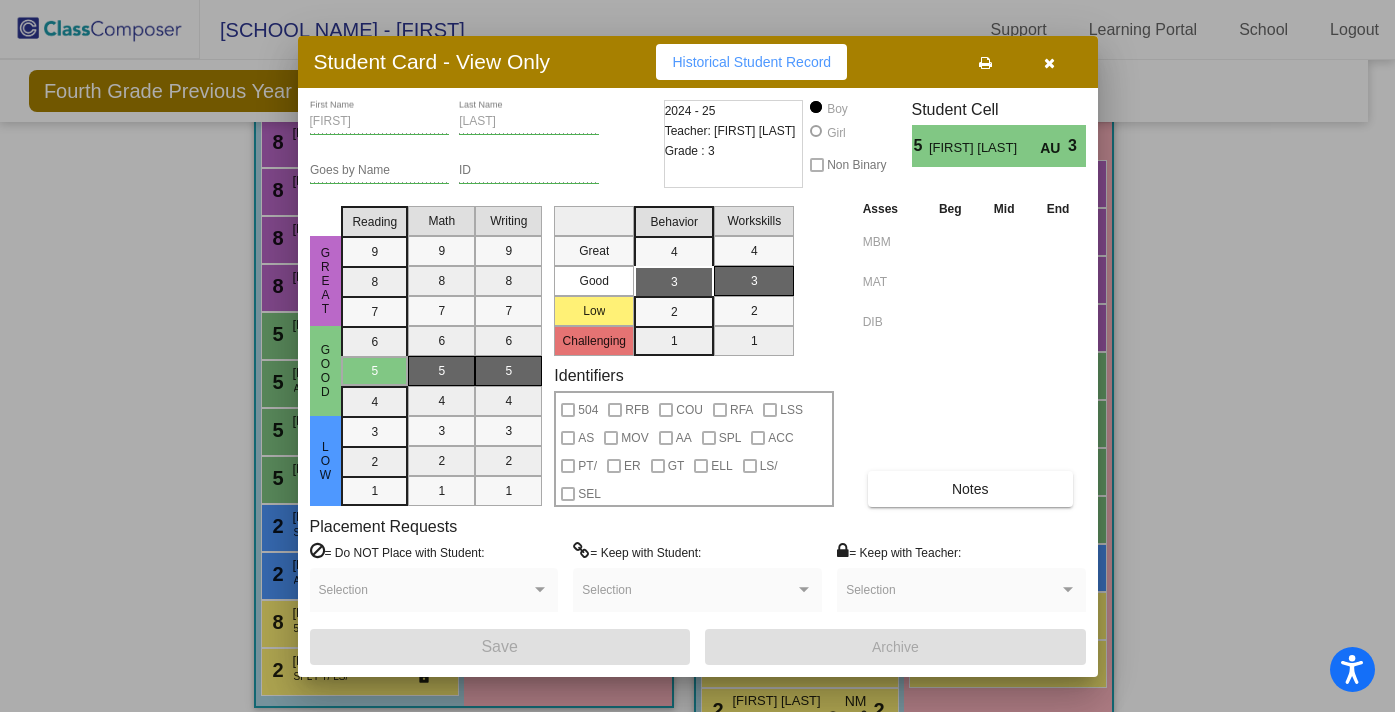 click at bounding box center [1050, 62] 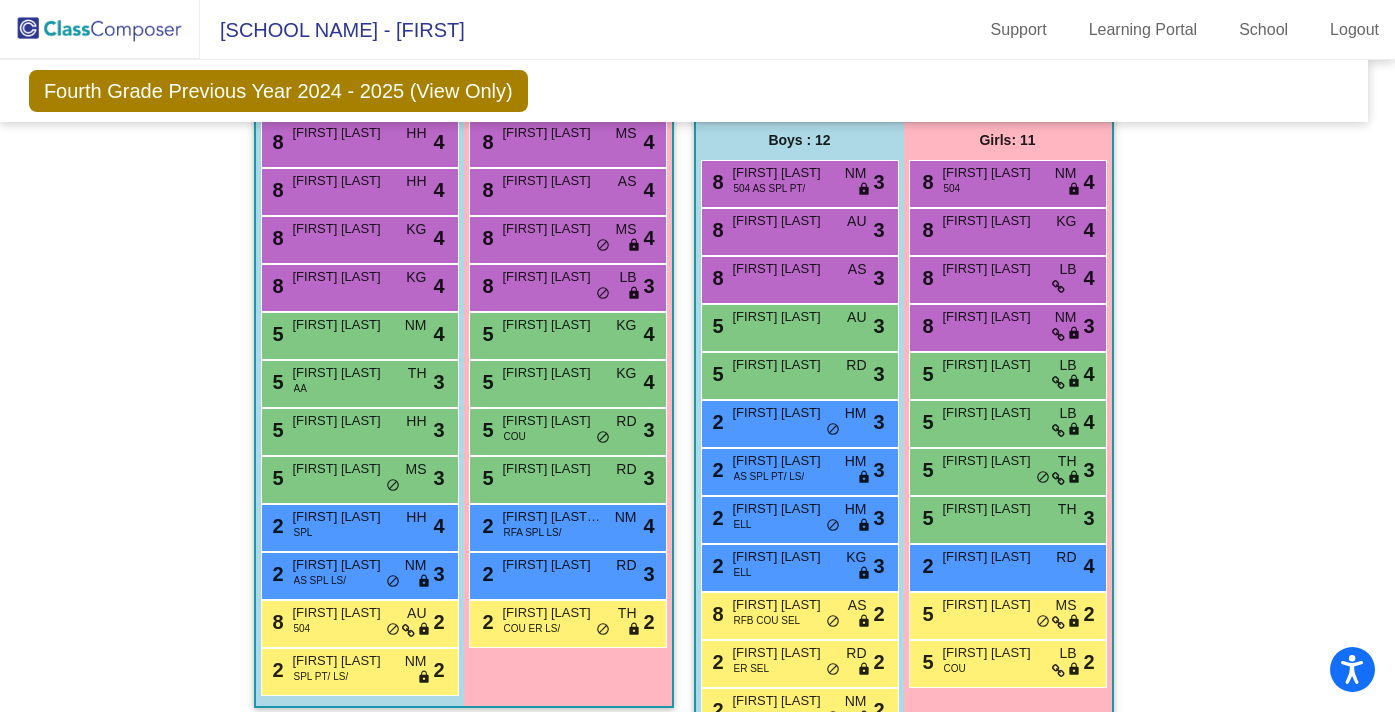scroll, scrollTop: 2916, scrollLeft: 14, axis: both 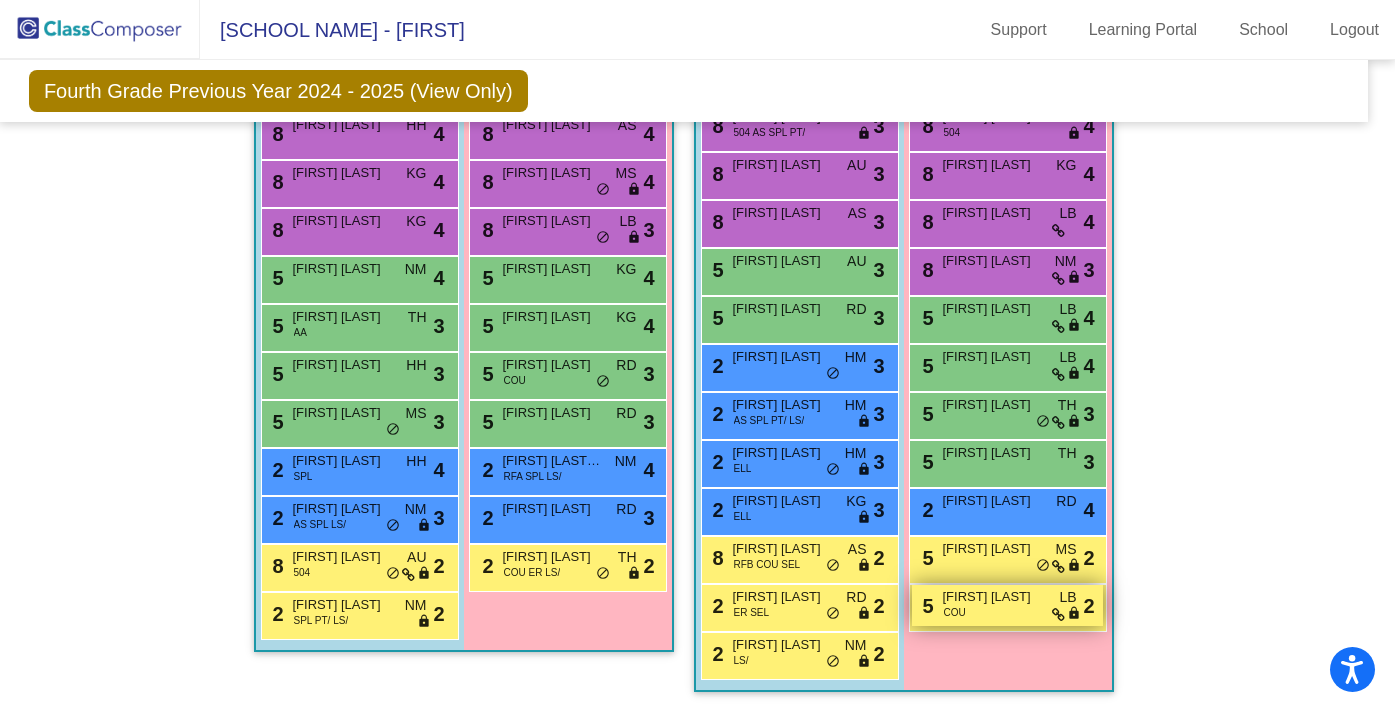 click on "5 [FIRST] [LAST] COU LB lock do_not_disturb_alt 2" at bounding box center (1007, 605) 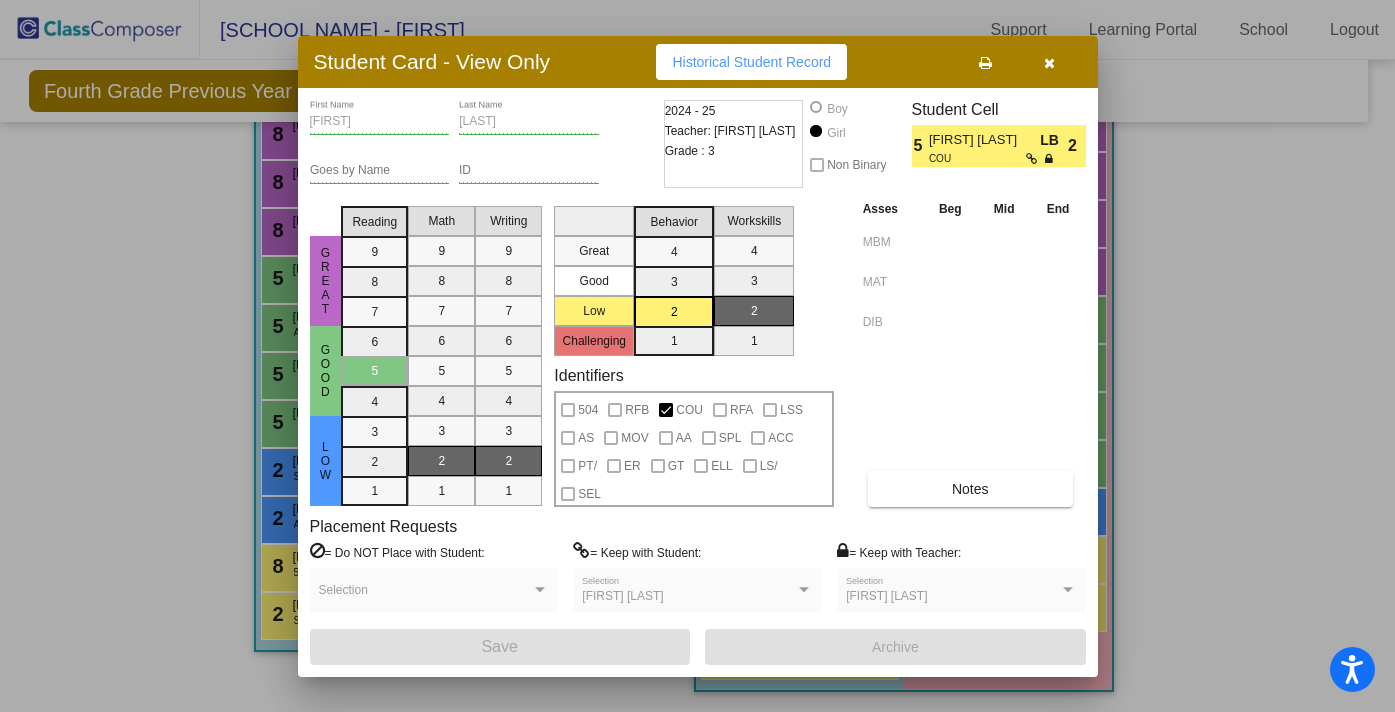 click on "[FIRST] [LAST] Goes by Name ID 2024 - 25 Teacher: [FIRST] [LAST] Grade : 3   Boy   Girl   Non Binary Student Cell 5 [FIRST] [LAST] LB COU 2   Great   Good   Low  Reading 9 8 7 6 5 4 3 2 1 Math 9 8 7 6 5 4 3 2 1 Writing 9 8 7 6 5 4 3 2 1 Great Good Low Challenging Behavior 4 3 2 1 Workskills 4 3 2 1 Identifiers   504   RFB   COU   RFA   LSS   AS   MOV   AA   SPL   ACC   PT/   ER   GT   ELL   LS/   SEL Asses Beg Mid End MBM MAT DIB  Notes  Placement Requests  = Do NOT Place with Student:   Selection  = Keep with Student: [FIRST] [LAST] Selection  = Keep with Teacher: [FIRST] [LAST] Selection  Save   Archive" at bounding box center (698, 382) 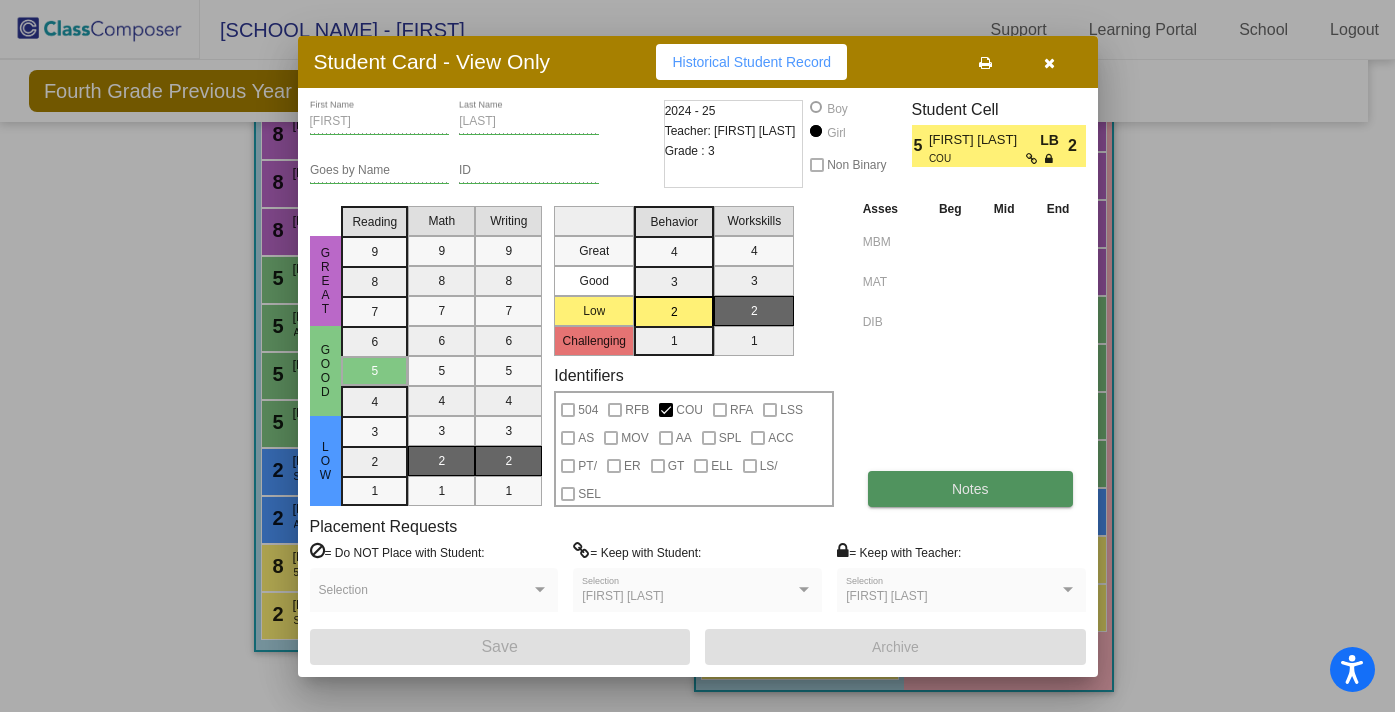 click on "Notes" at bounding box center (970, 489) 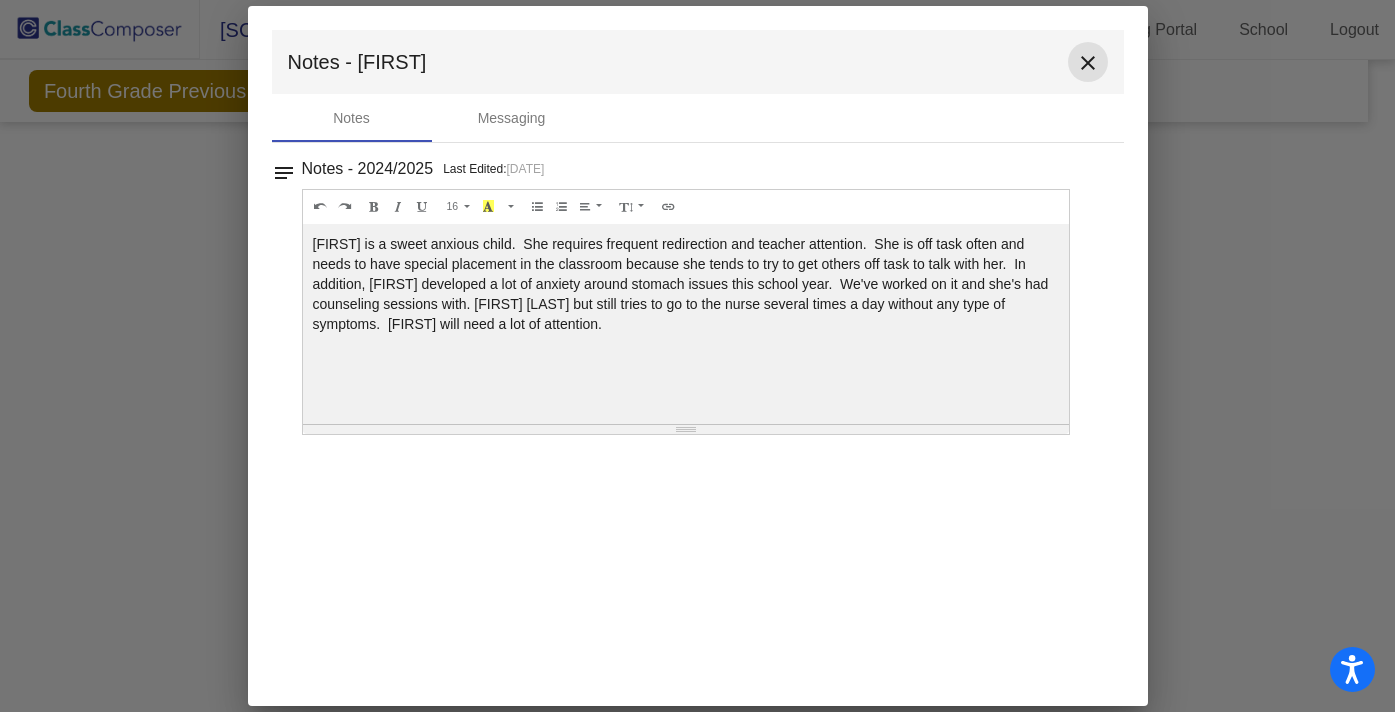 click on "close" at bounding box center [1088, 63] 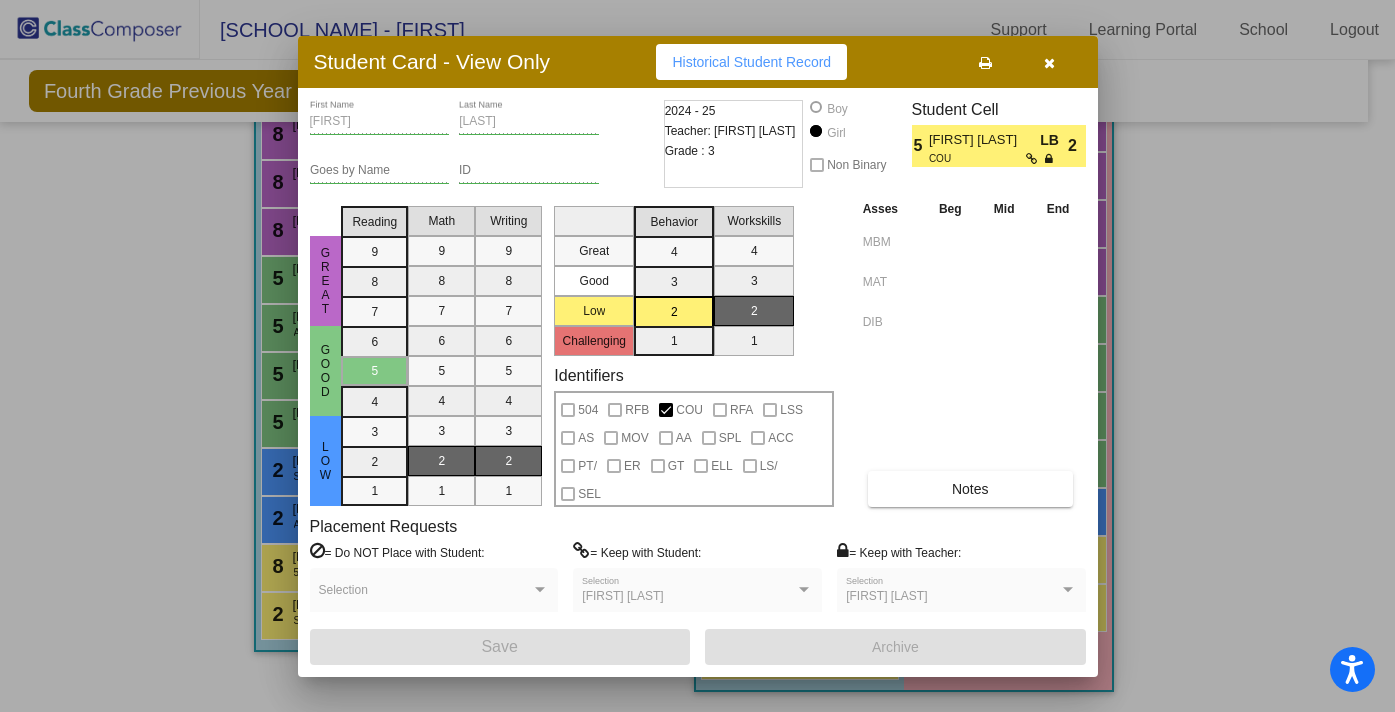 click at bounding box center (1049, 63) 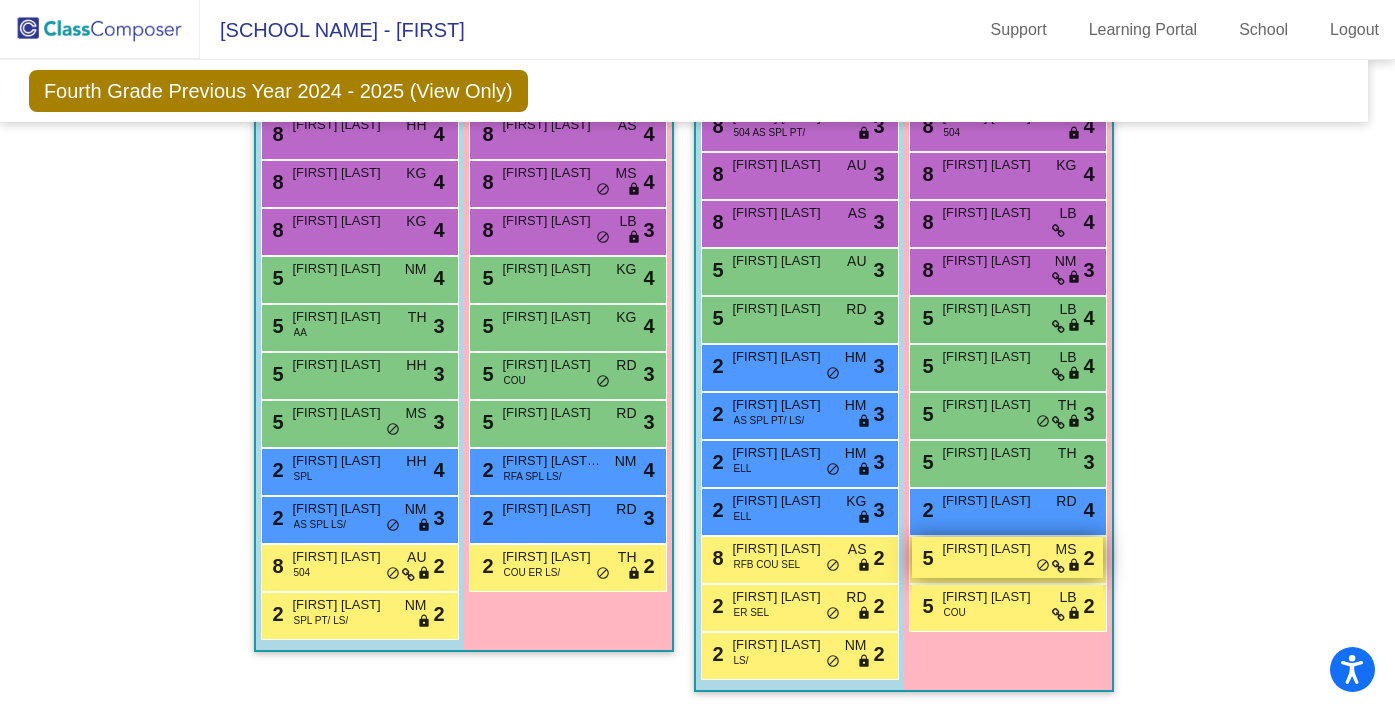 click on "5 [FIRST] [LAST] MS lock do_not_disturb_alt 2" at bounding box center [1007, 557] 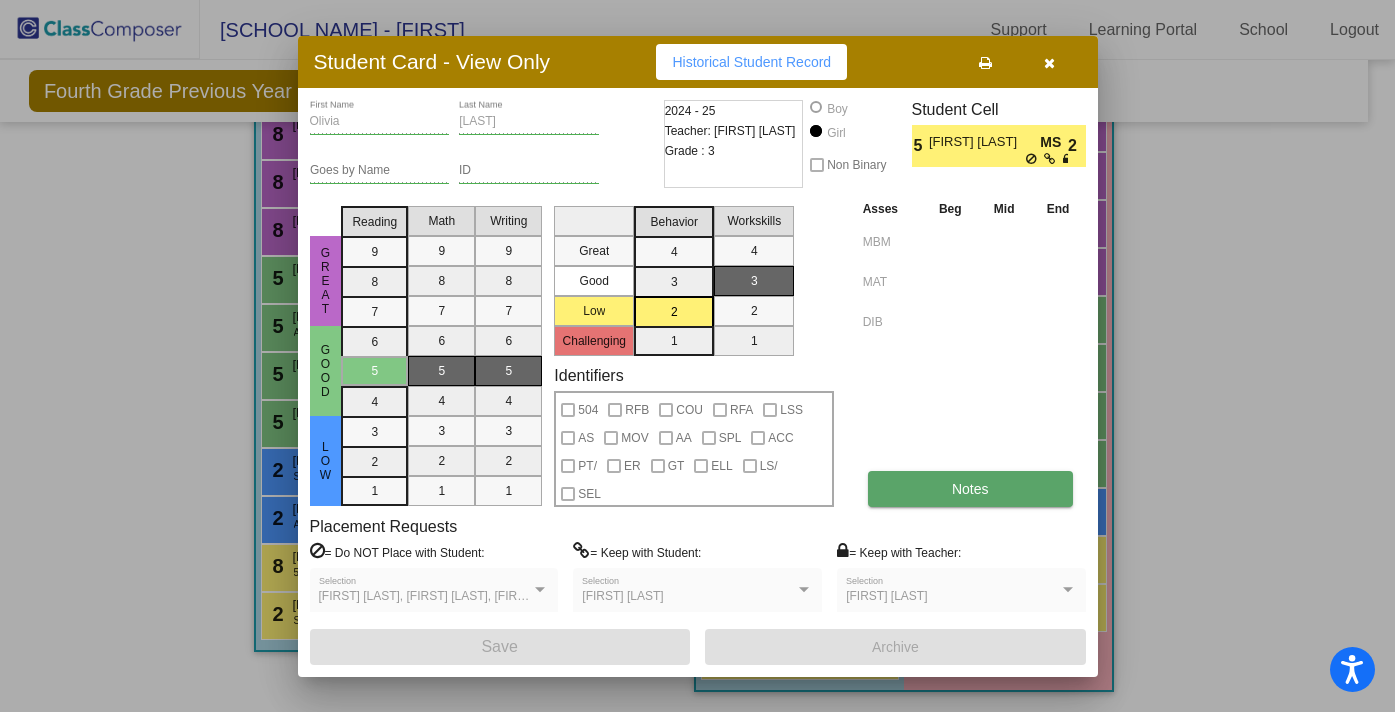 click on "Notes" at bounding box center [970, 489] 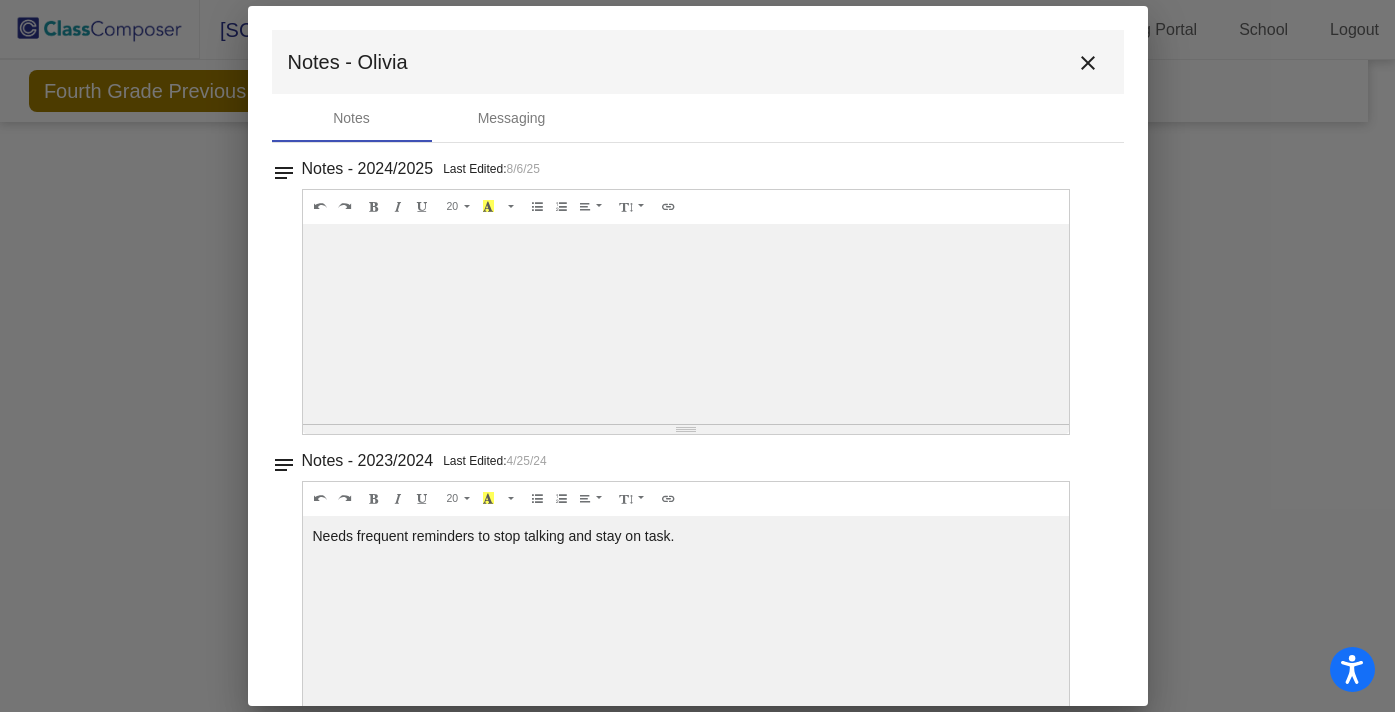 click on "close" at bounding box center (1088, 62) 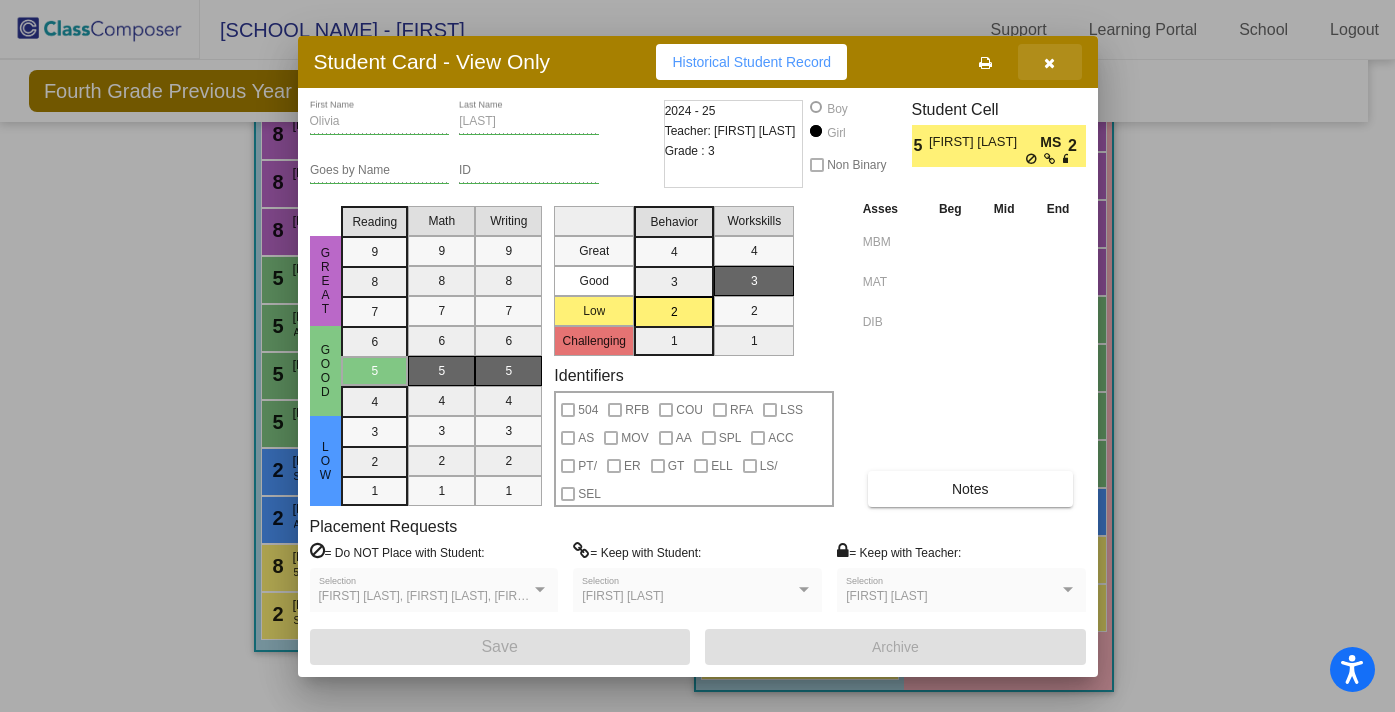 click at bounding box center (1049, 63) 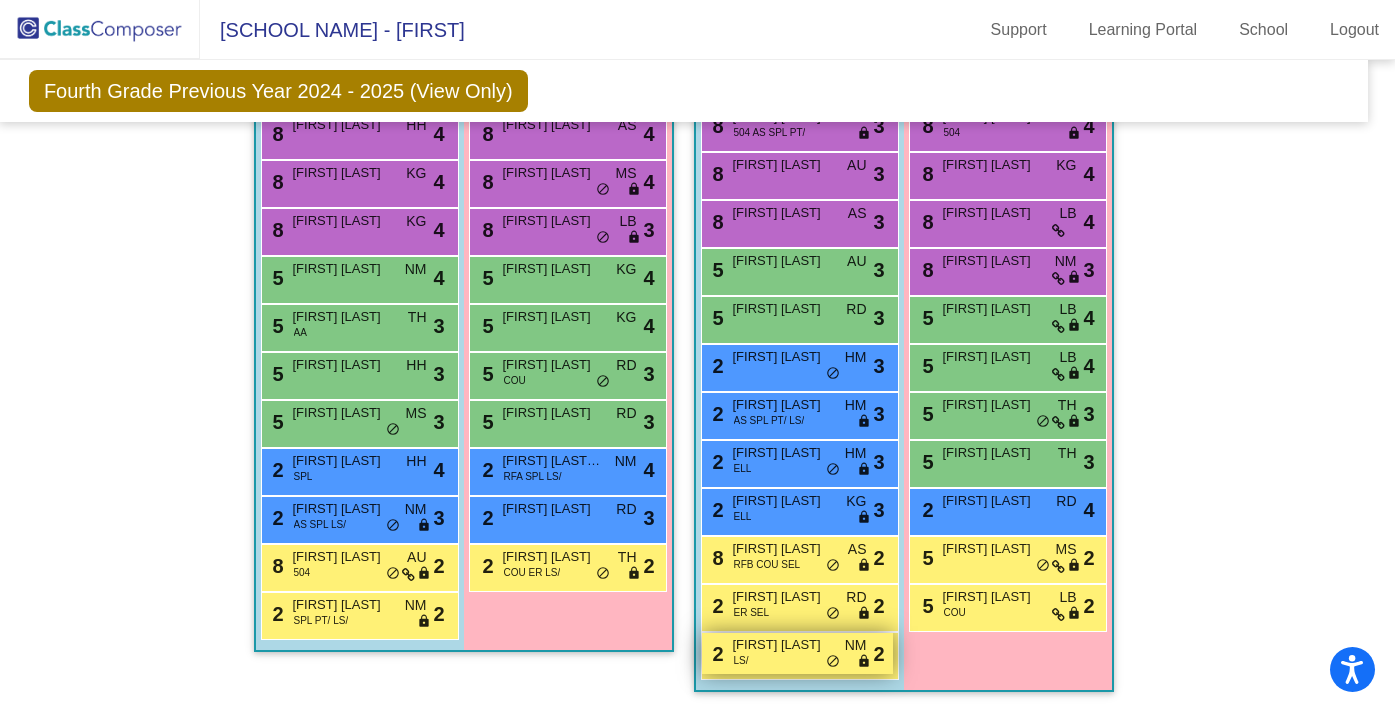 click on "2 [FIRST] [LAST] LS/ NM lock do_not_disturb_alt 2" at bounding box center (797, 653) 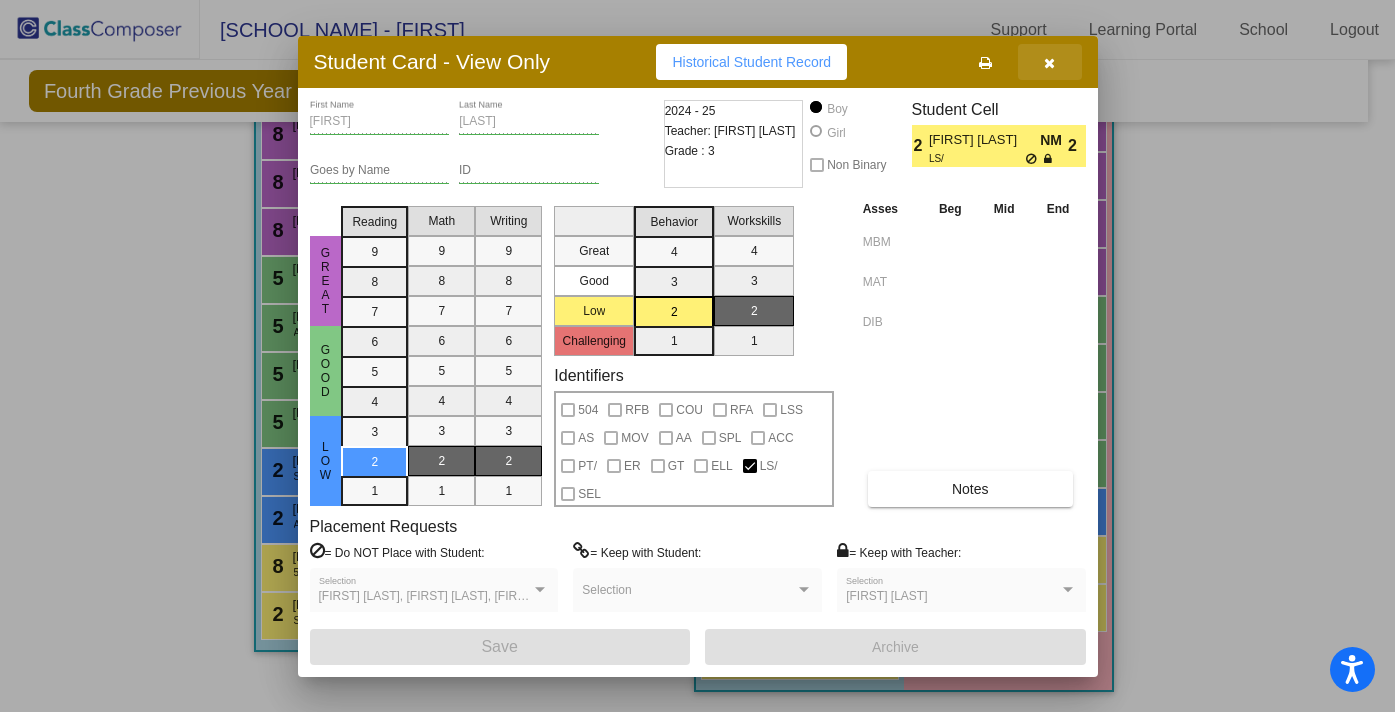 click at bounding box center (1049, 63) 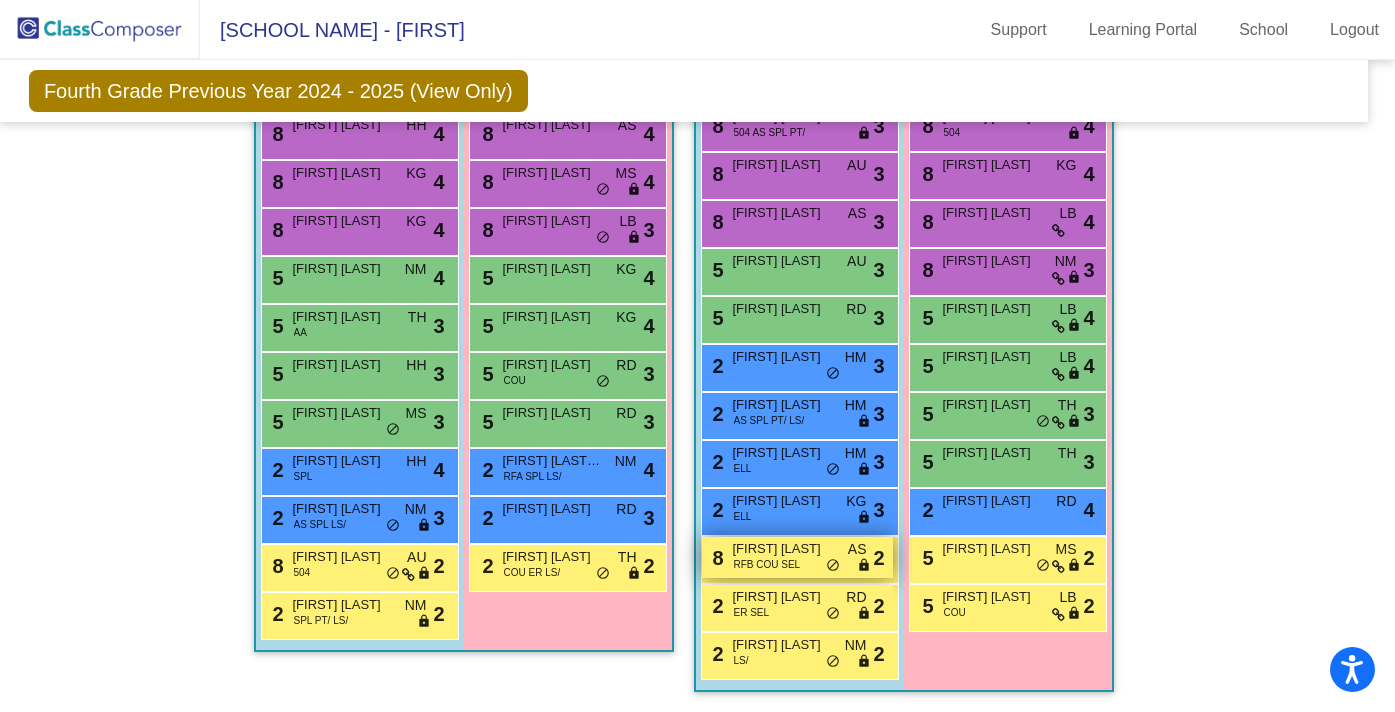 click on "RFB COU SEL" at bounding box center [767, 564] 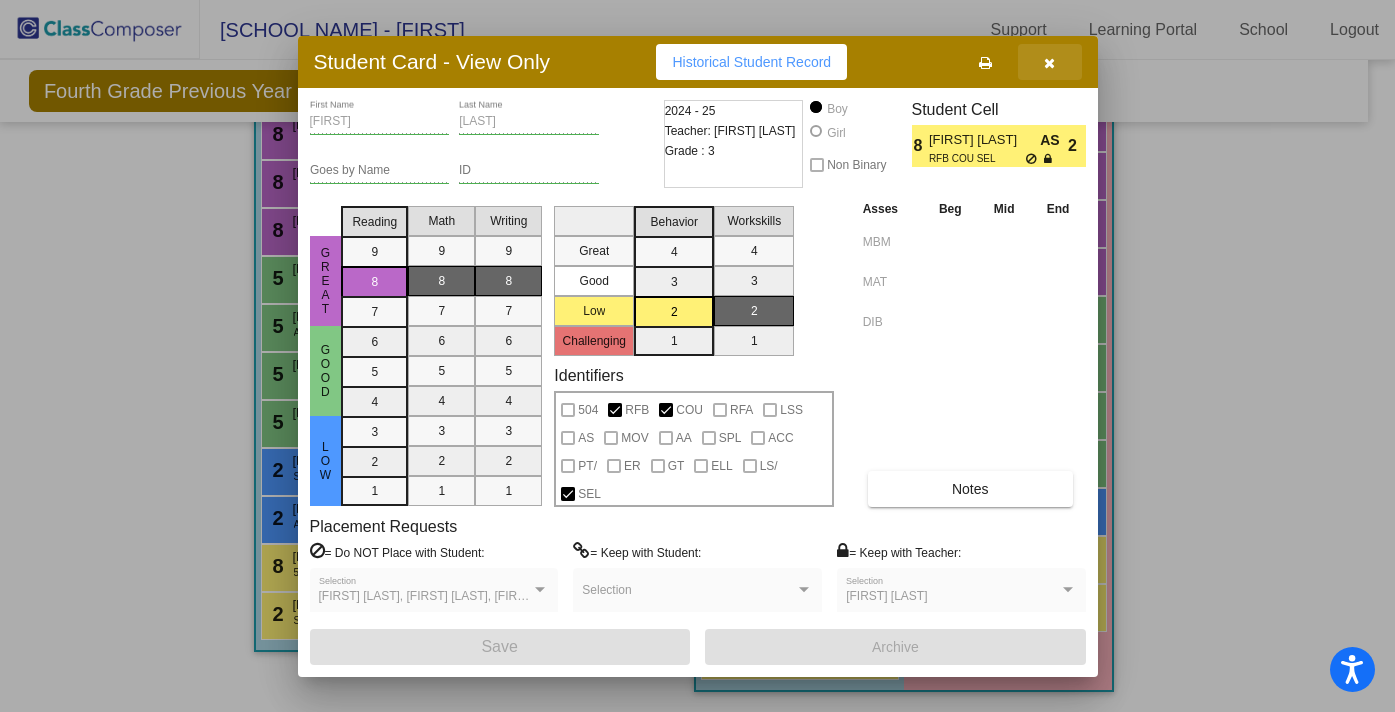 click at bounding box center [1049, 63] 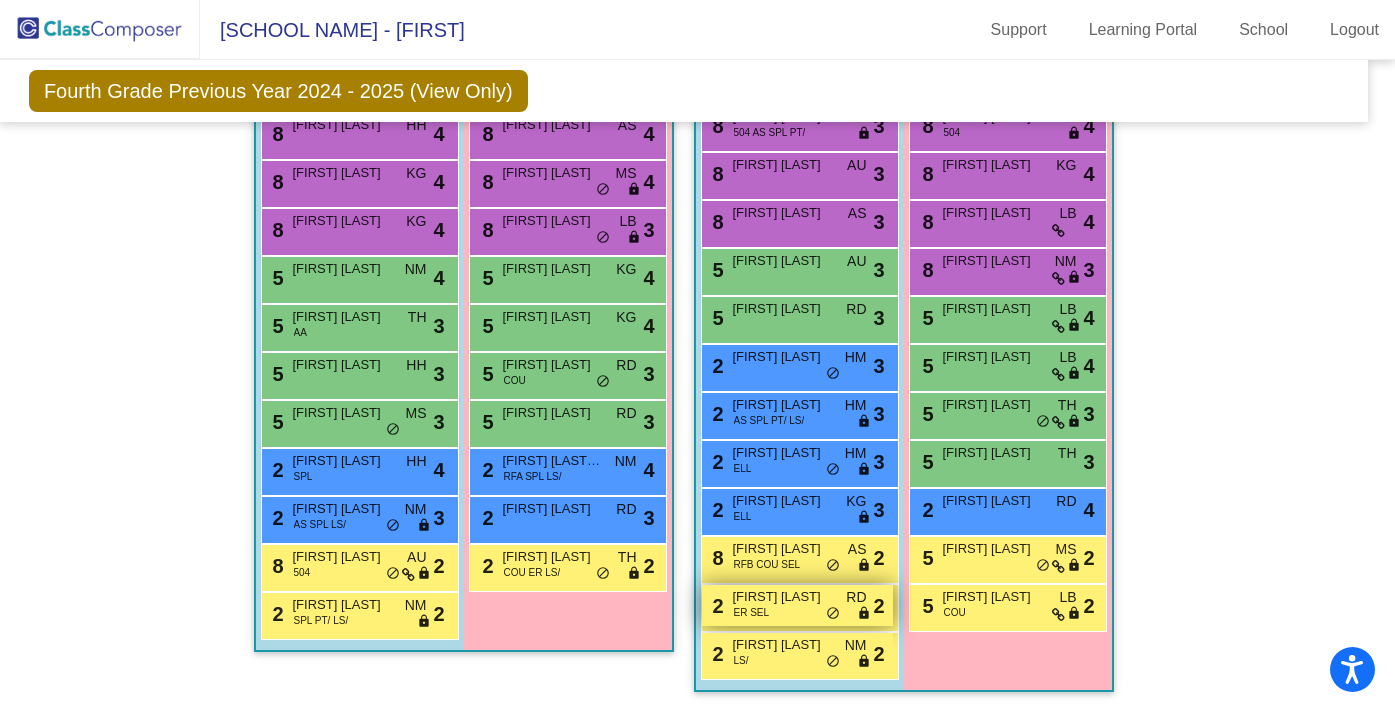 click on "2 [FIRST] [LAST] ER SEL RD lock do_not_disturb_alt 2" at bounding box center [797, 605] 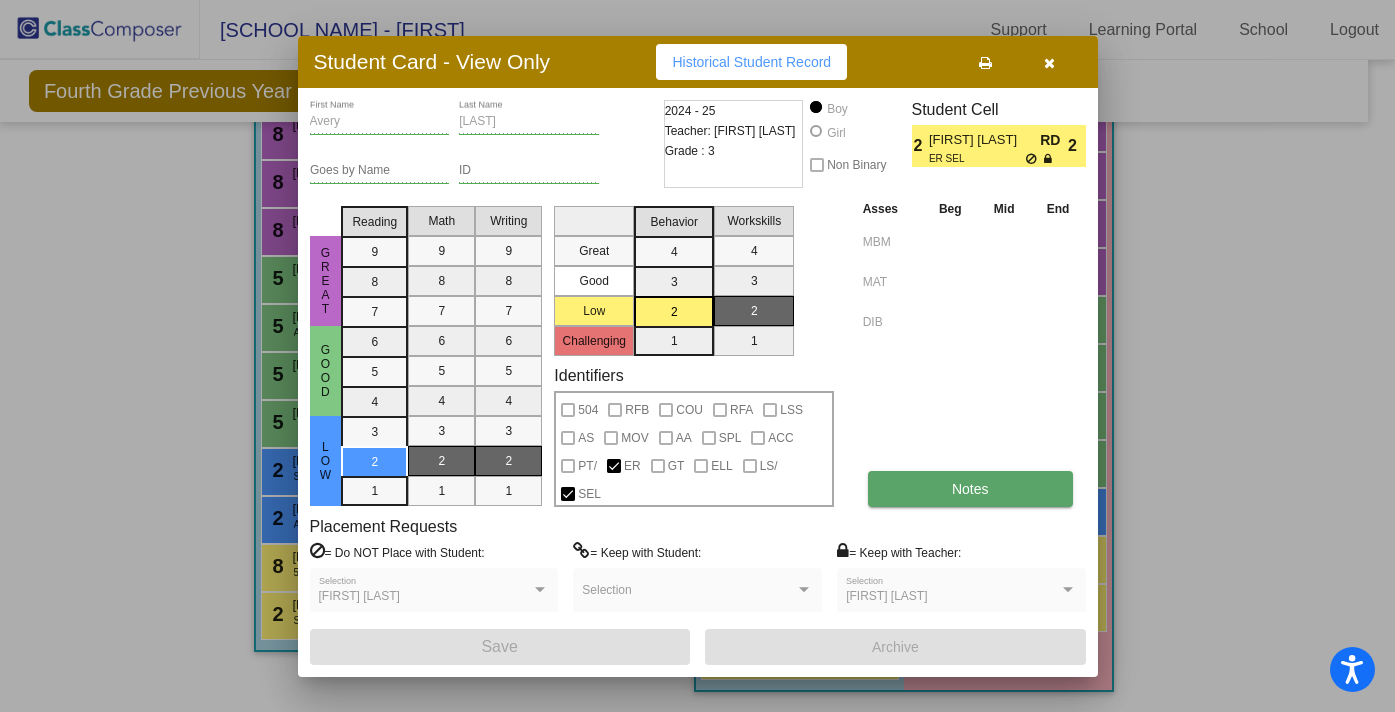 click on "Notes" at bounding box center [970, 489] 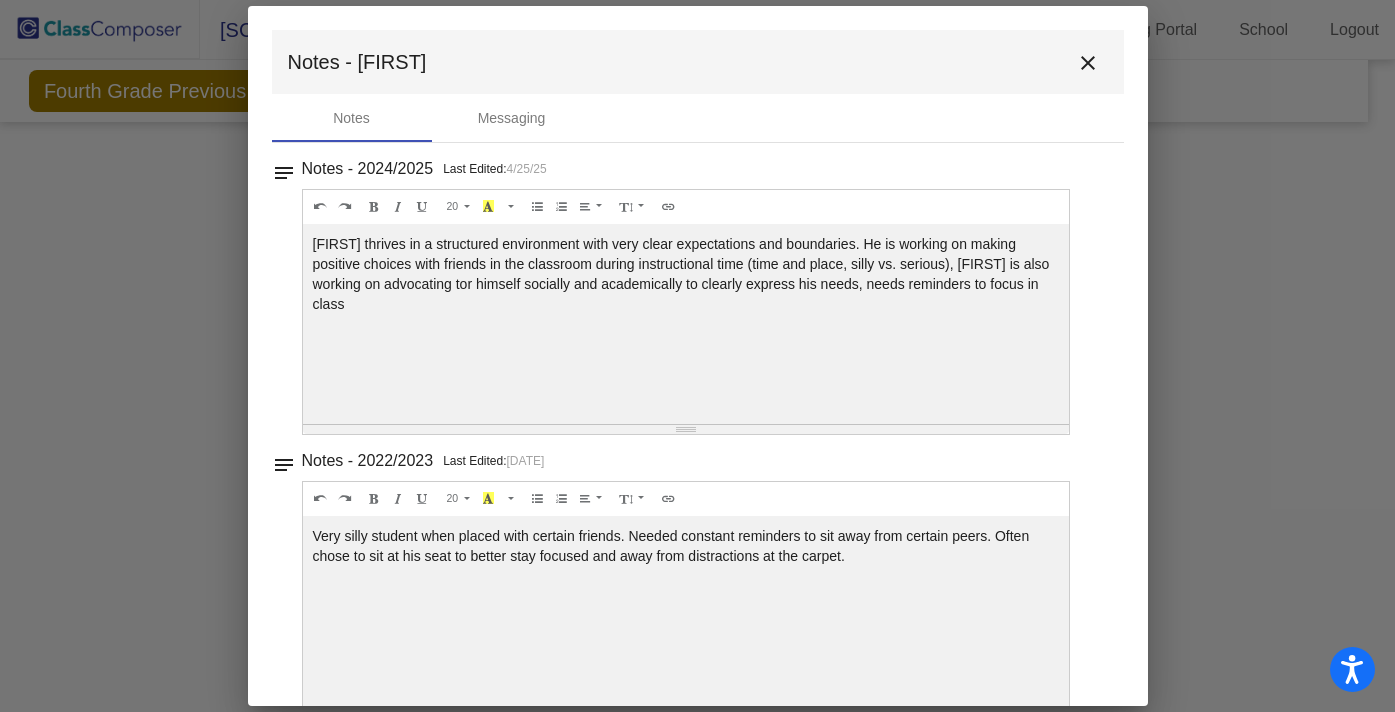 click on "close" at bounding box center [1088, 63] 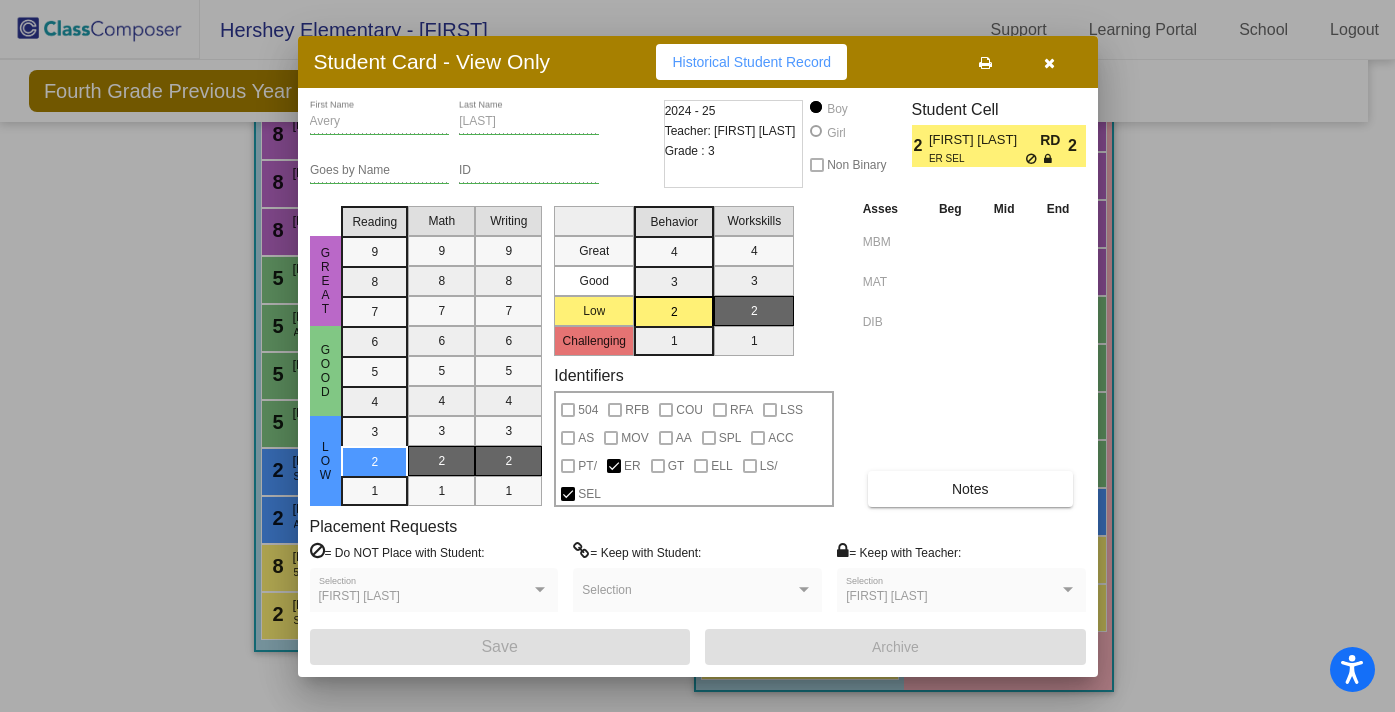 click at bounding box center (1050, 62) 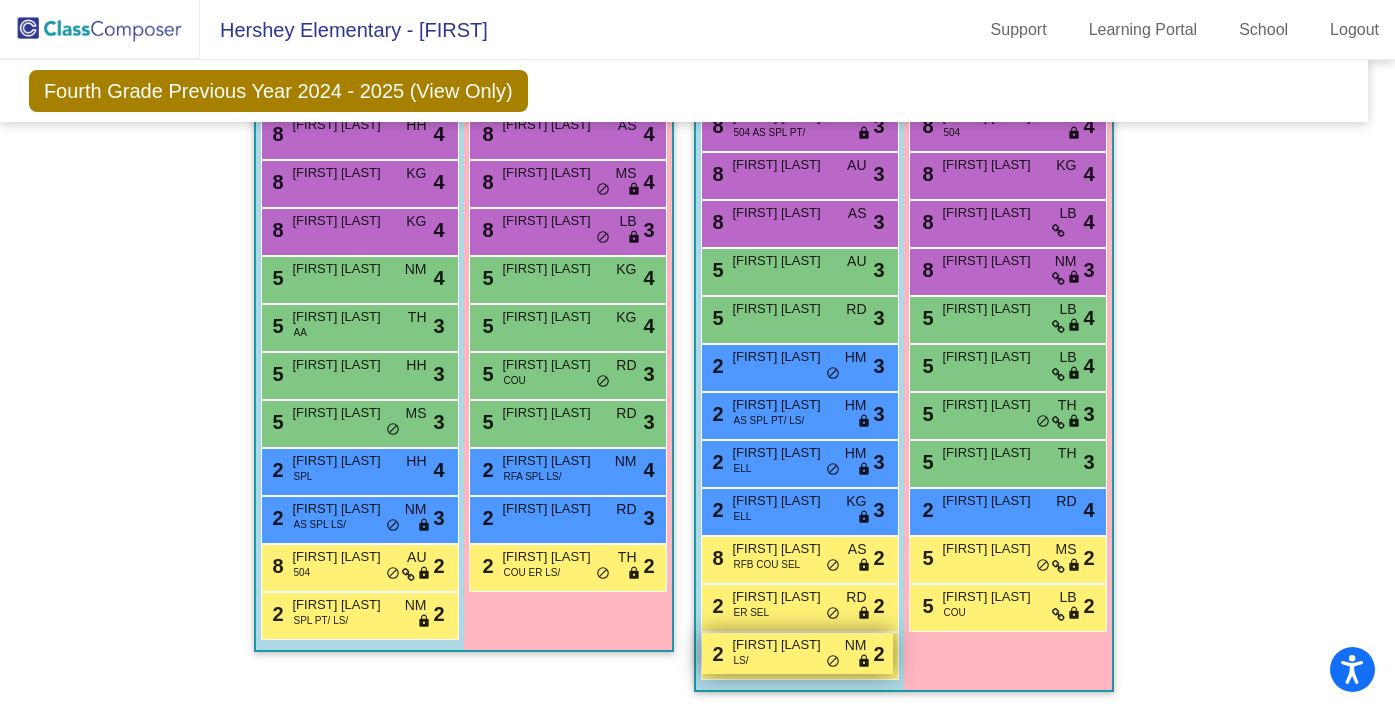 click on "2 [FIRST] [LAST] LS/ NM lock do_not_disturb_alt 2" at bounding box center [797, 653] 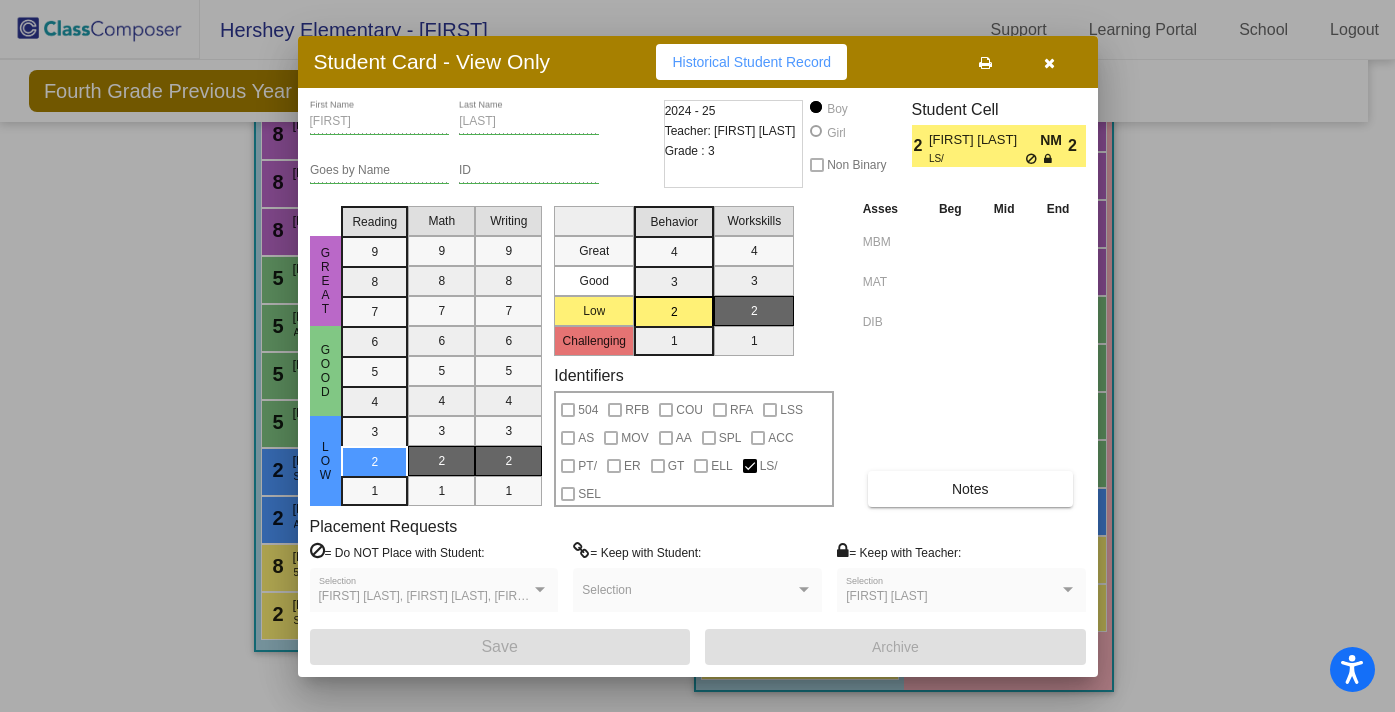 click at bounding box center [1050, 62] 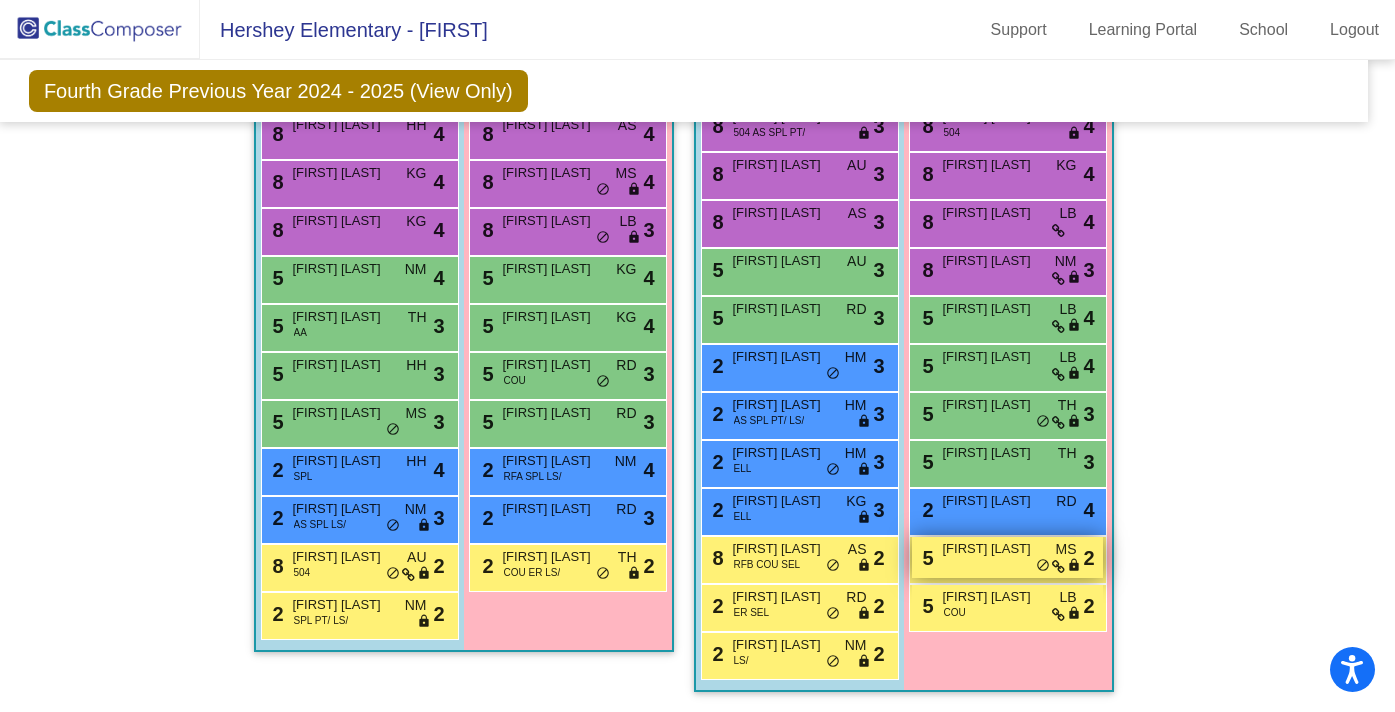click on "5 [FIRST] [LAST] MS lock do_not_disturb_alt 2" at bounding box center [1007, 557] 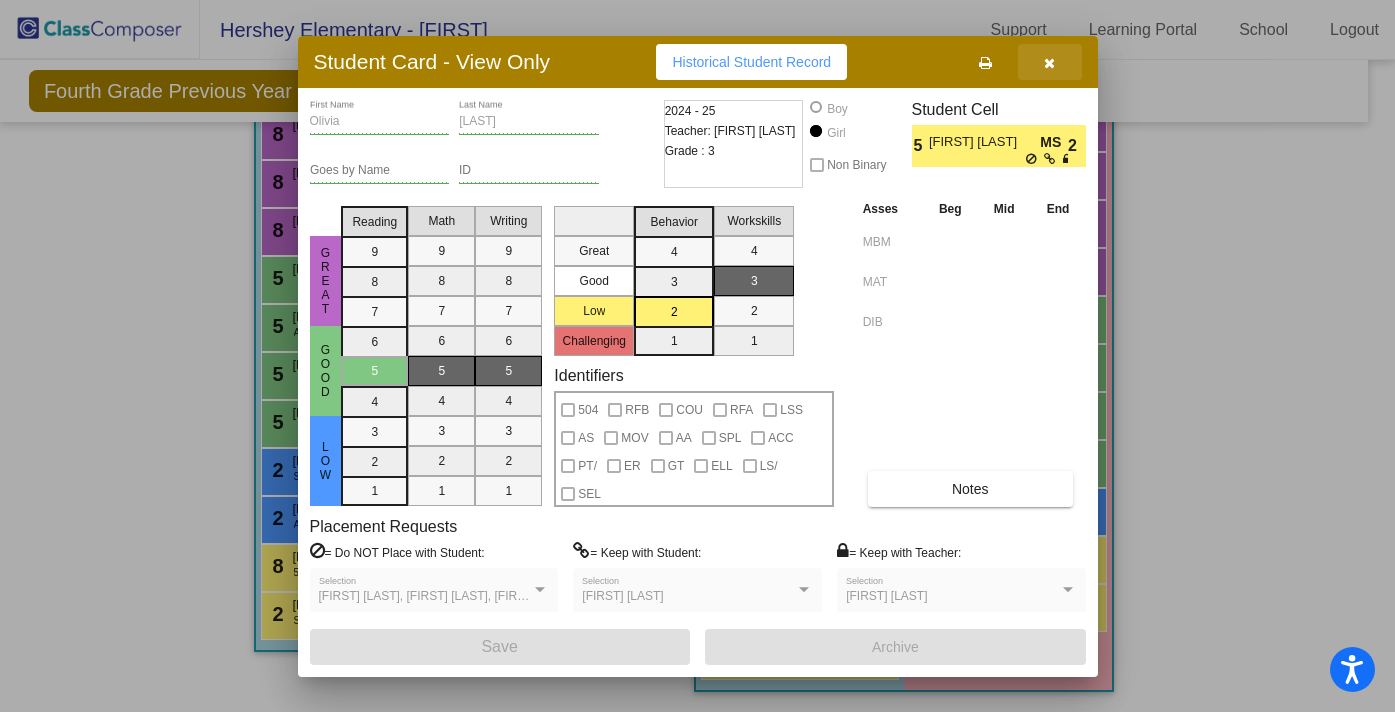click at bounding box center [1049, 63] 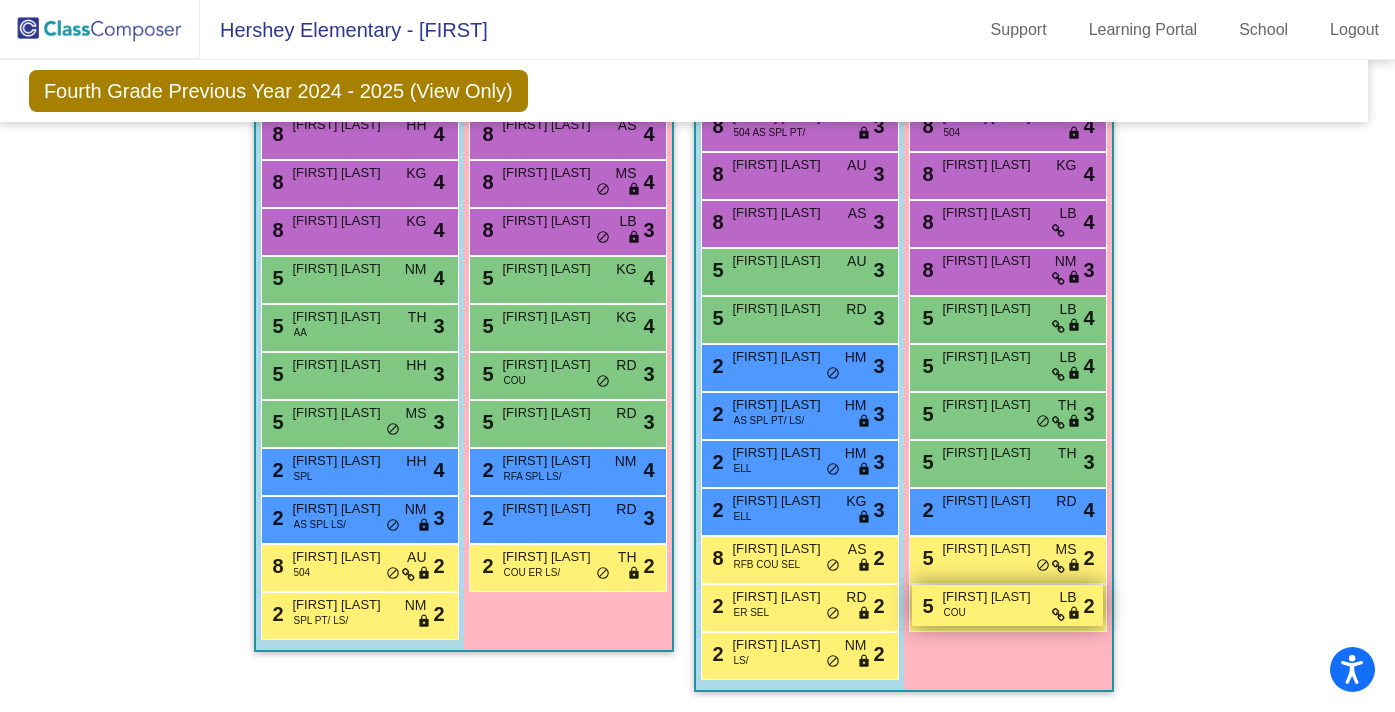 click on "[FIRST] [LAST]" at bounding box center (993, 597) 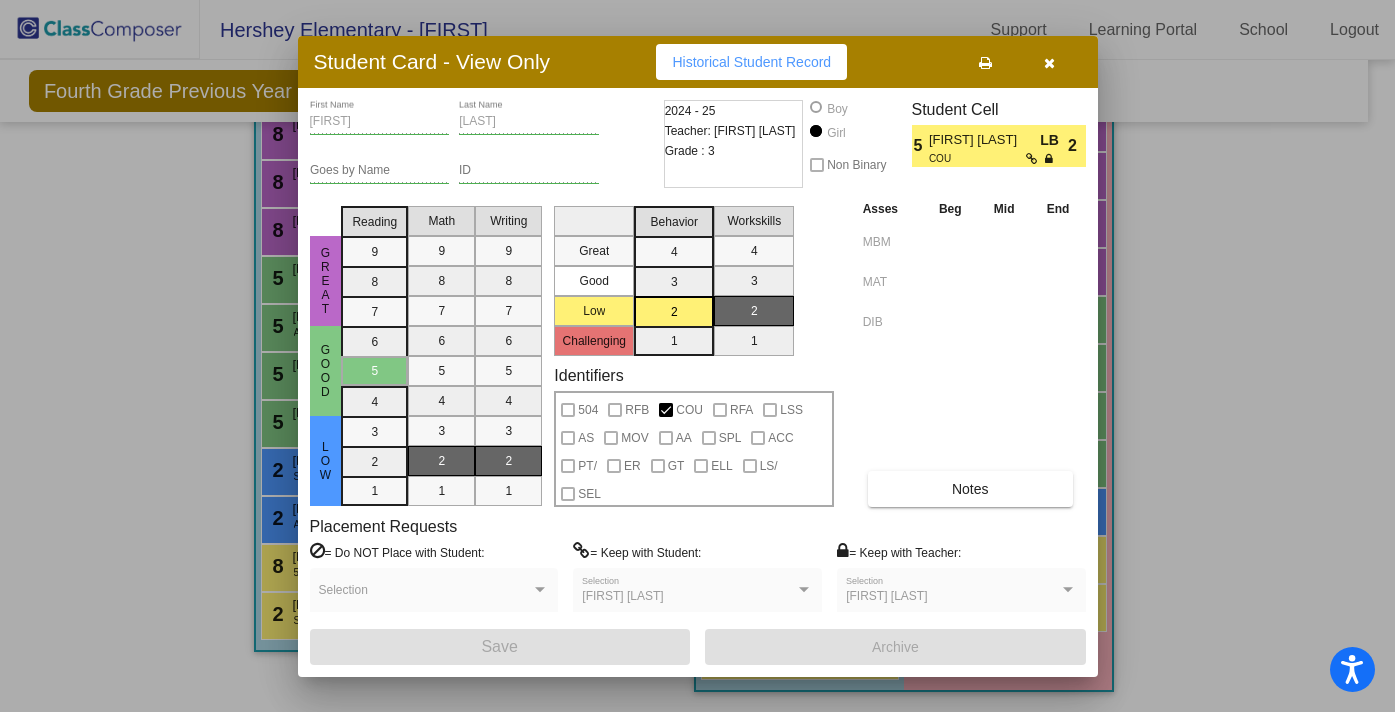 click at bounding box center [1050, 62] 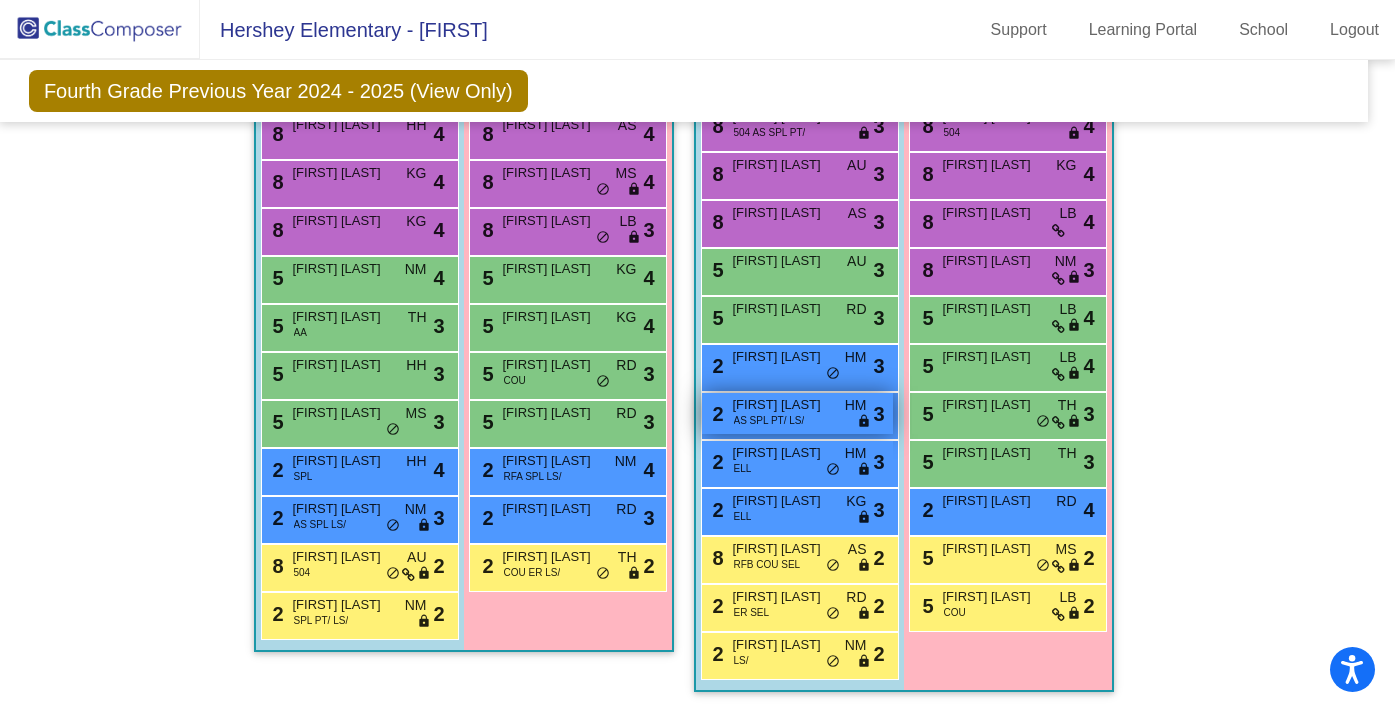 click on "AS SPL PT/ LS/" at bounding box center (769, 420) 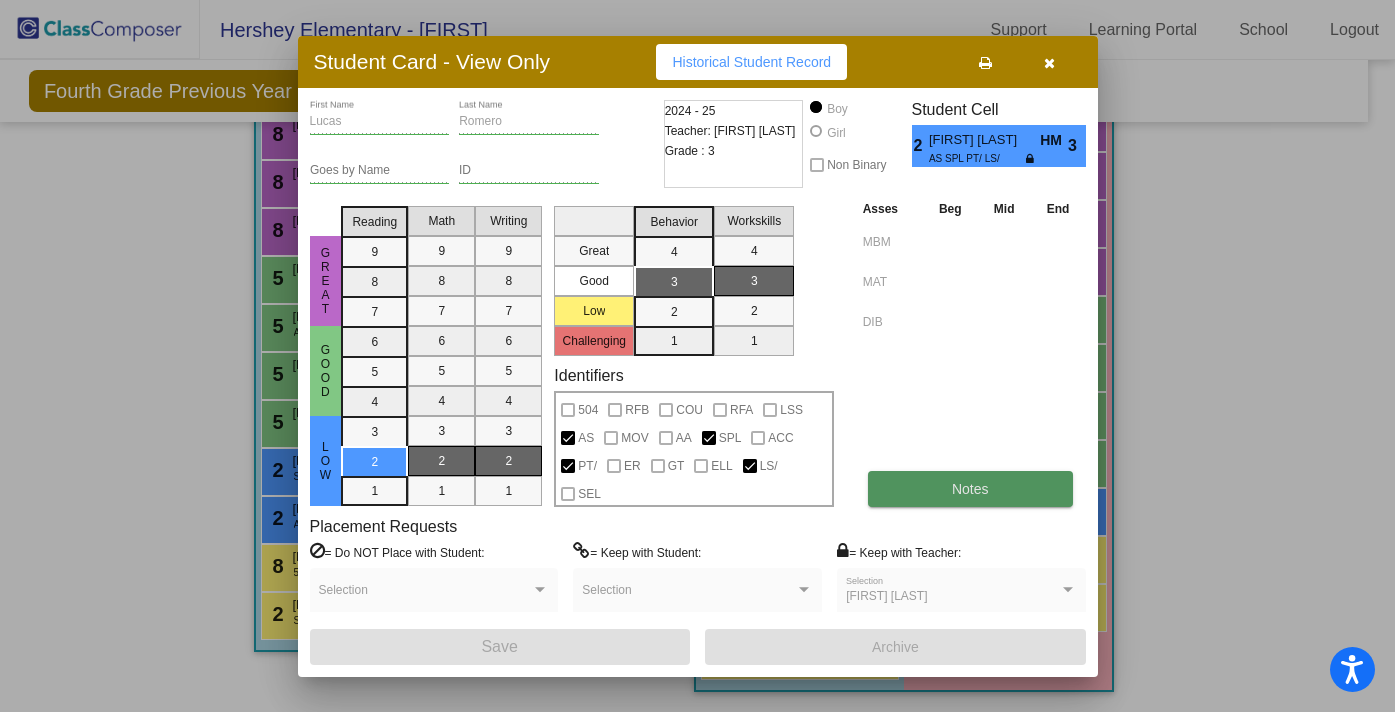 click on "Notes" at bounding box center (970, 489) 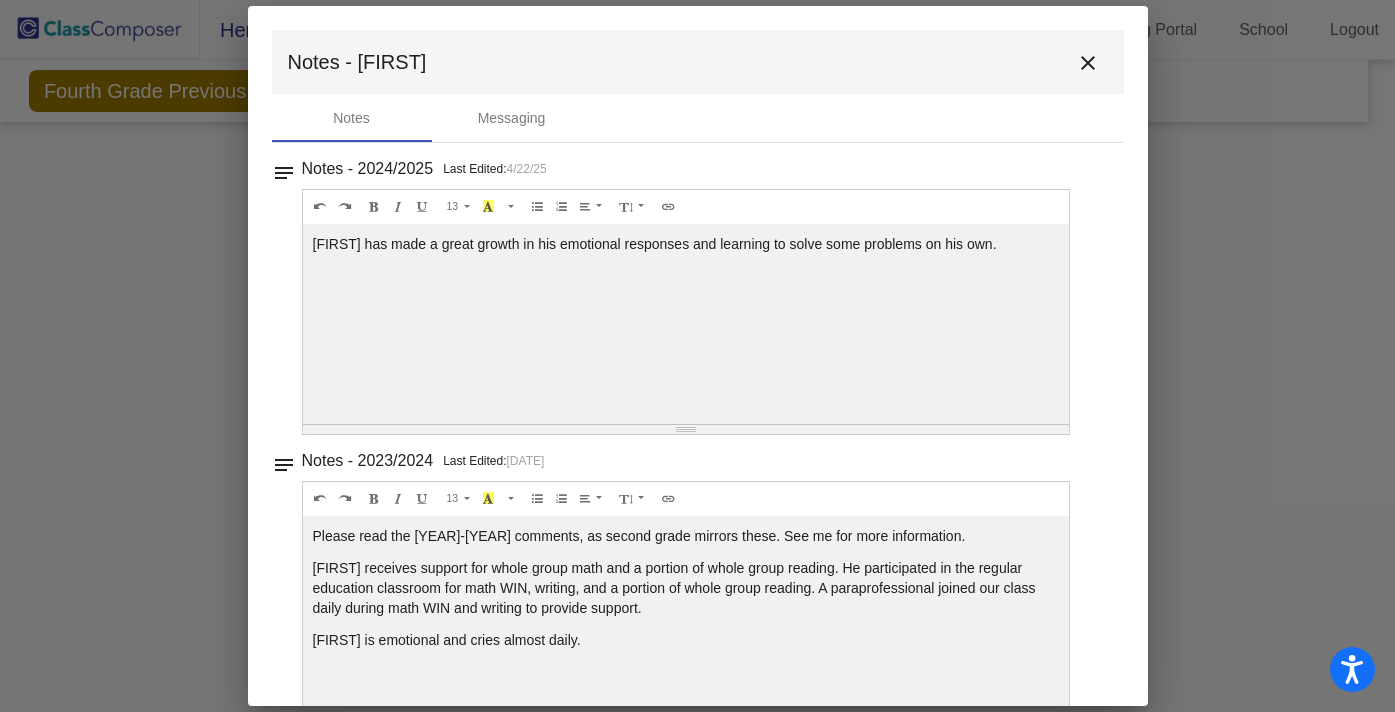 click on "close" at bounding box center (1088, 63) 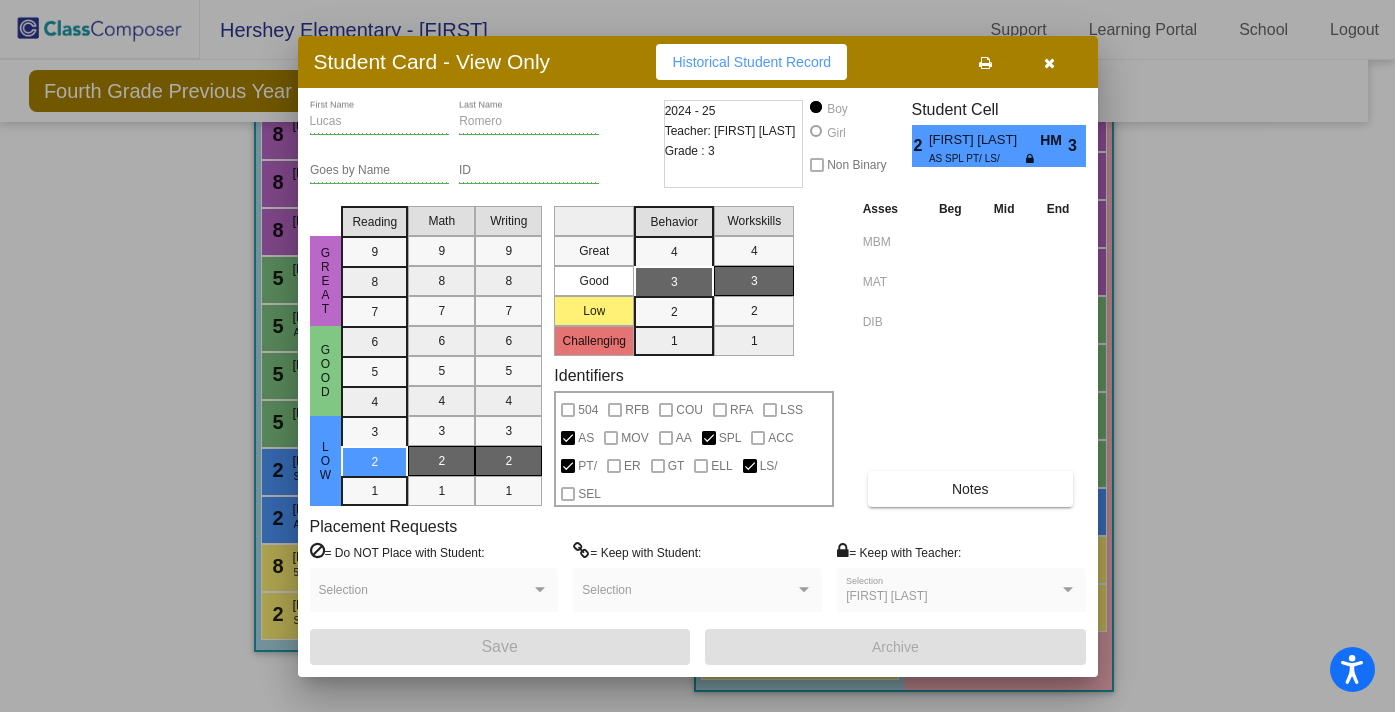 click on "Placement Requests  = Do NOT Place with Student:   Selection  = Keep with Student:   Selection  = Keep with Teacher: [FIRST] [LAST] Selection" at bounding box center (698, 573) 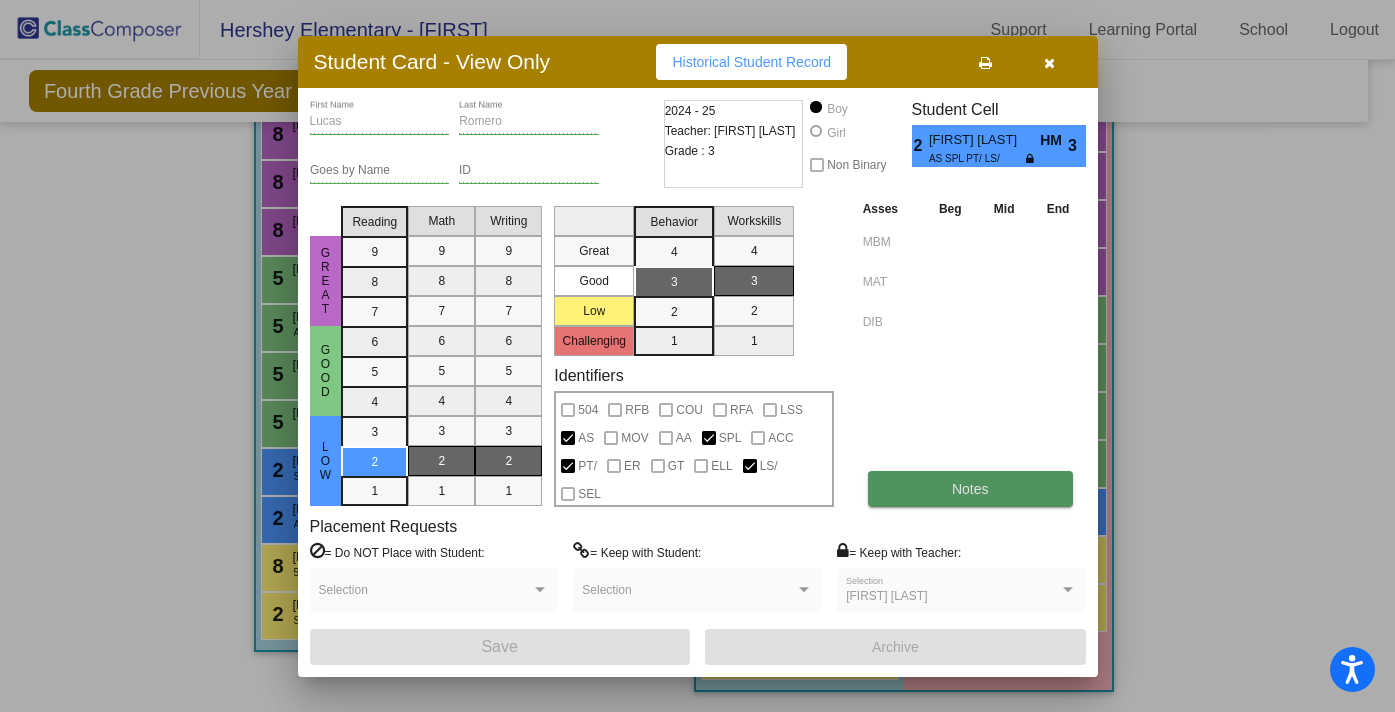 click on "Notes" at bounding box center (970, 489) 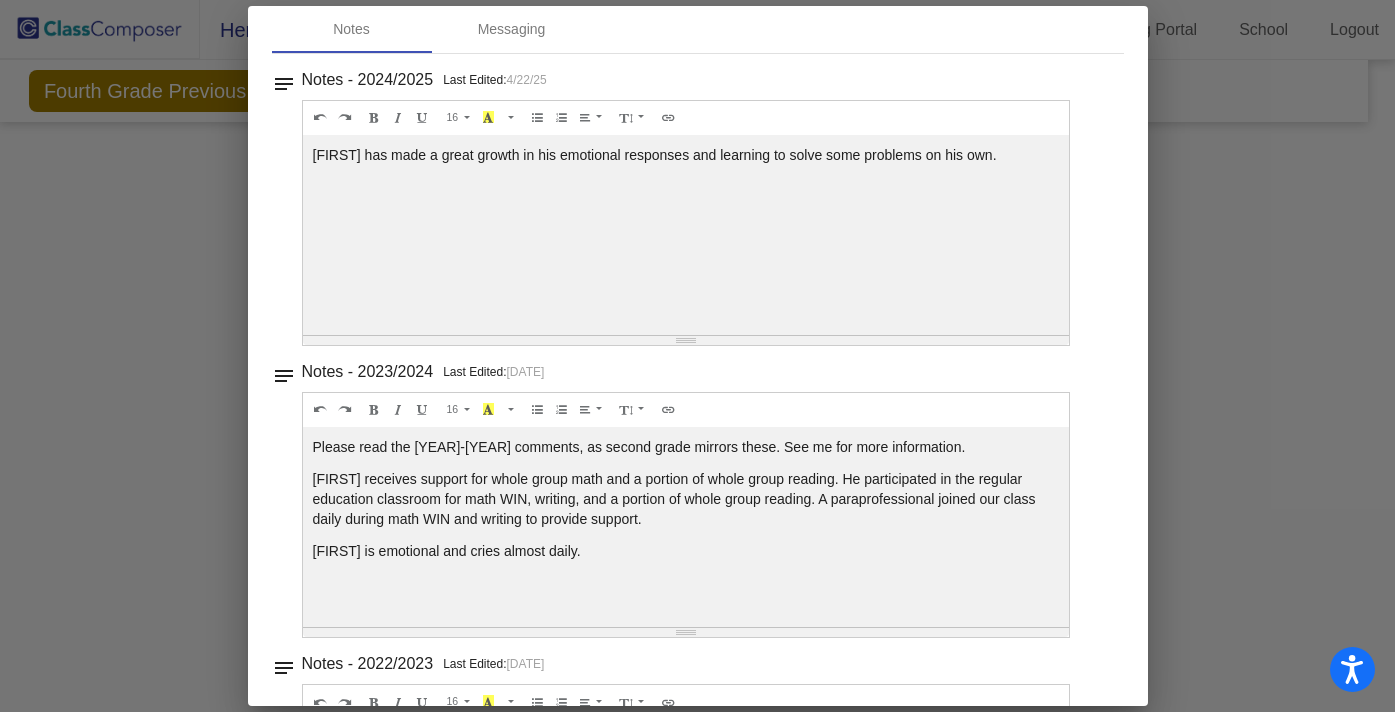 scroll, scrollTop: 0, scrollLeft: 0, axis: both 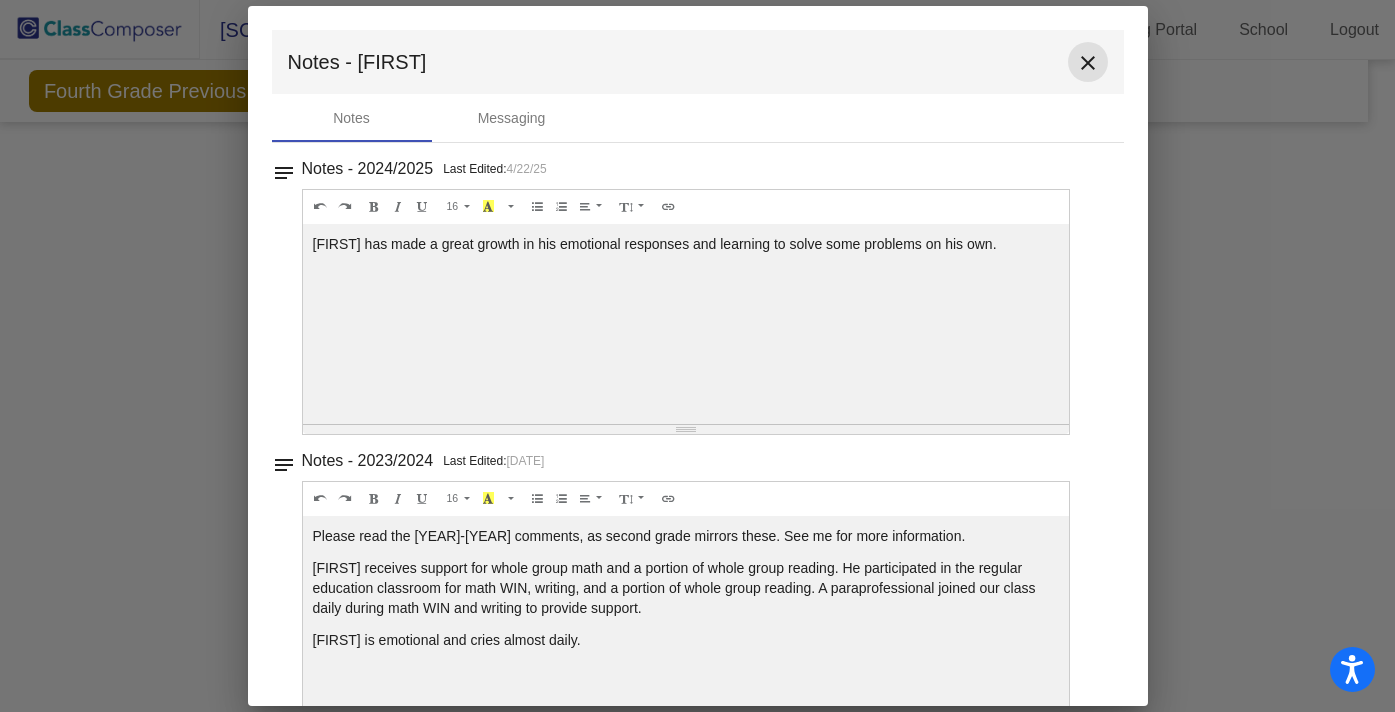 click on "close" at bounding box center [1088, 63] 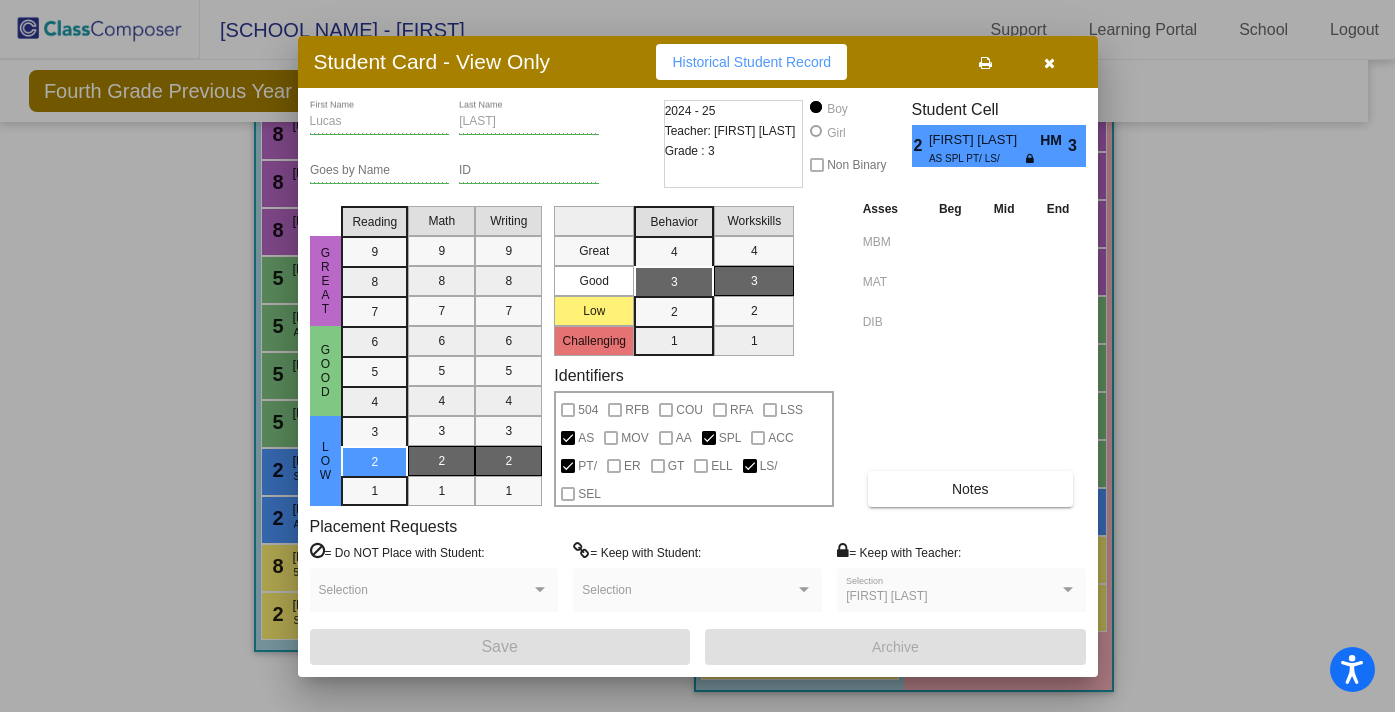 click at bounding box center [1049, 63] 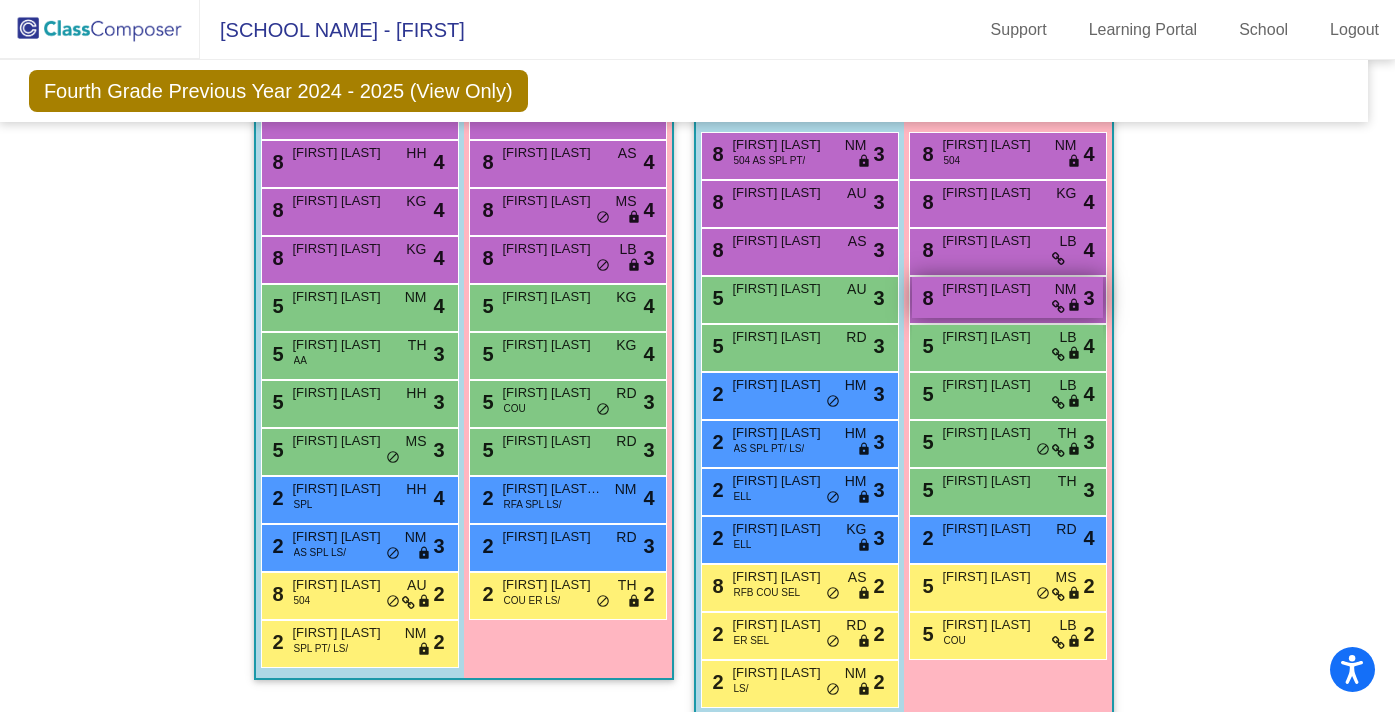 scroll, scrollTop: 2879, scrollLeft: 17, axis: both 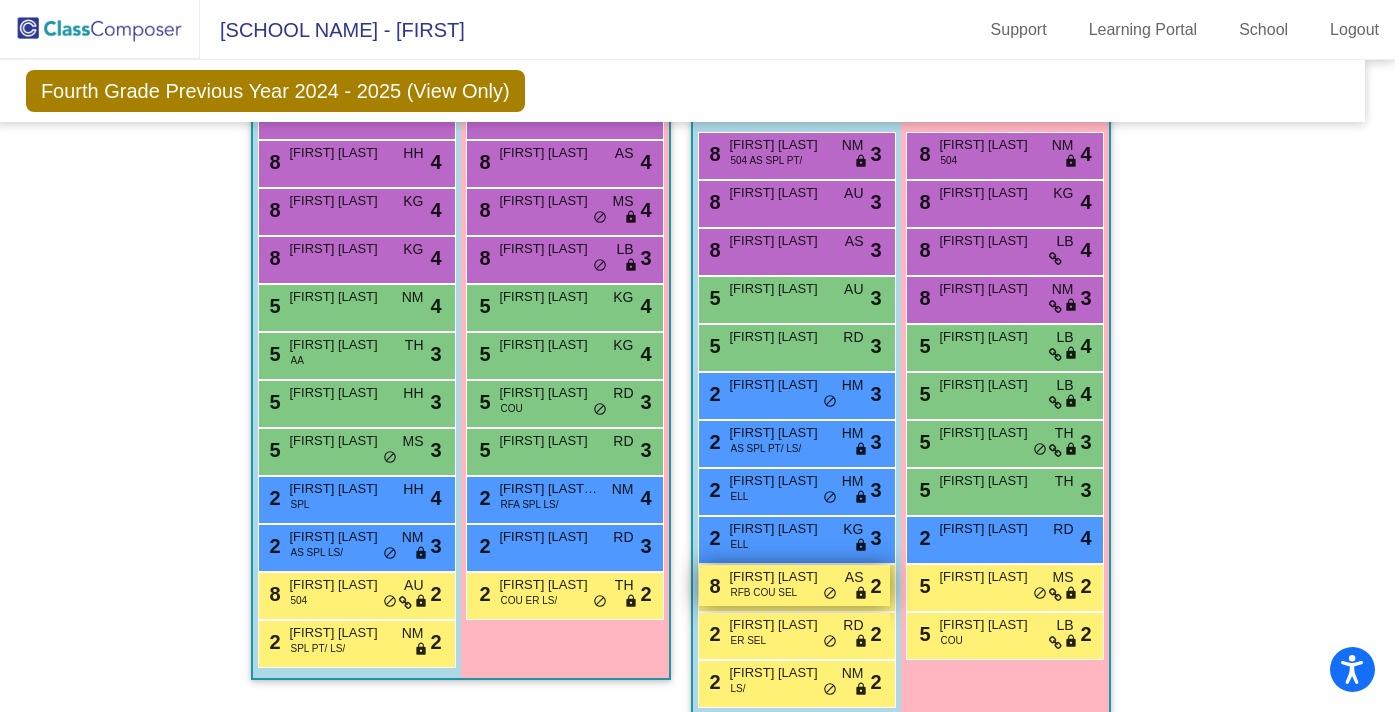 click on "RFB COU SEL" at bounding box center [764, 592] 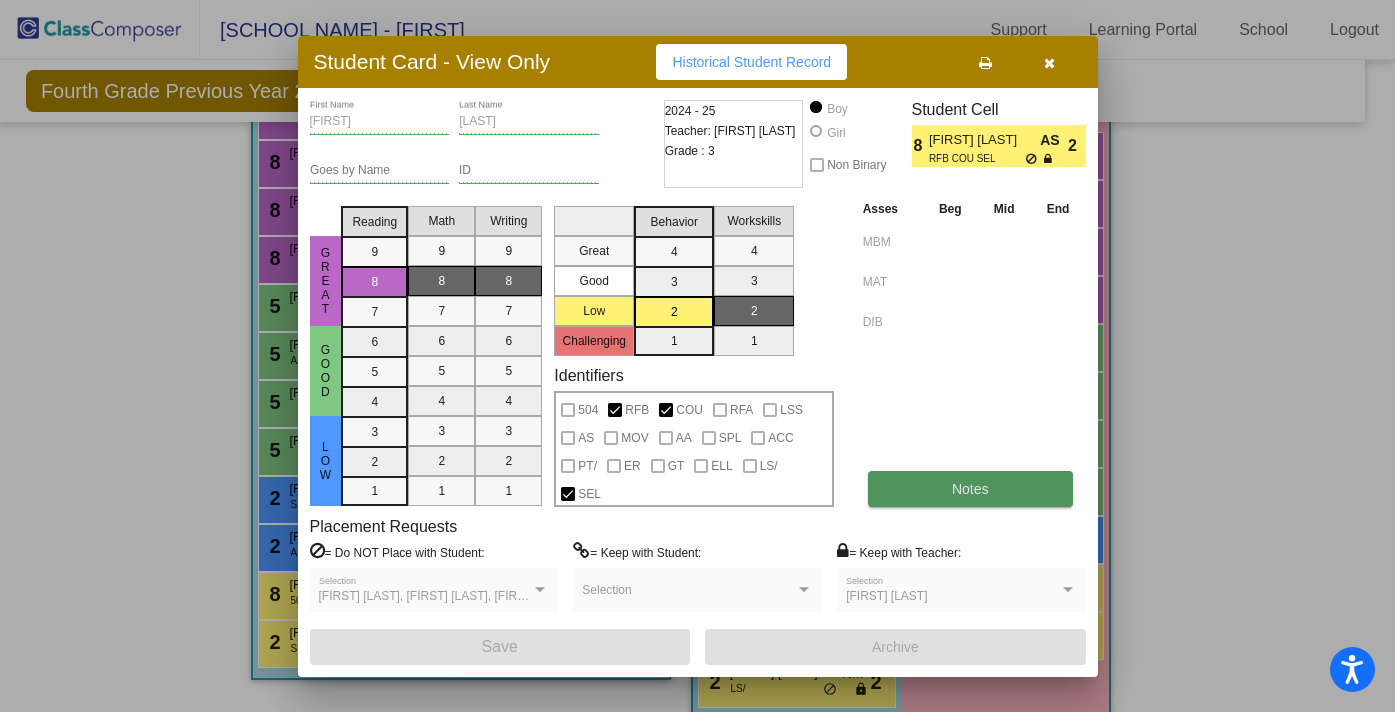 click on "Notes" at bounding box center [970, 489] 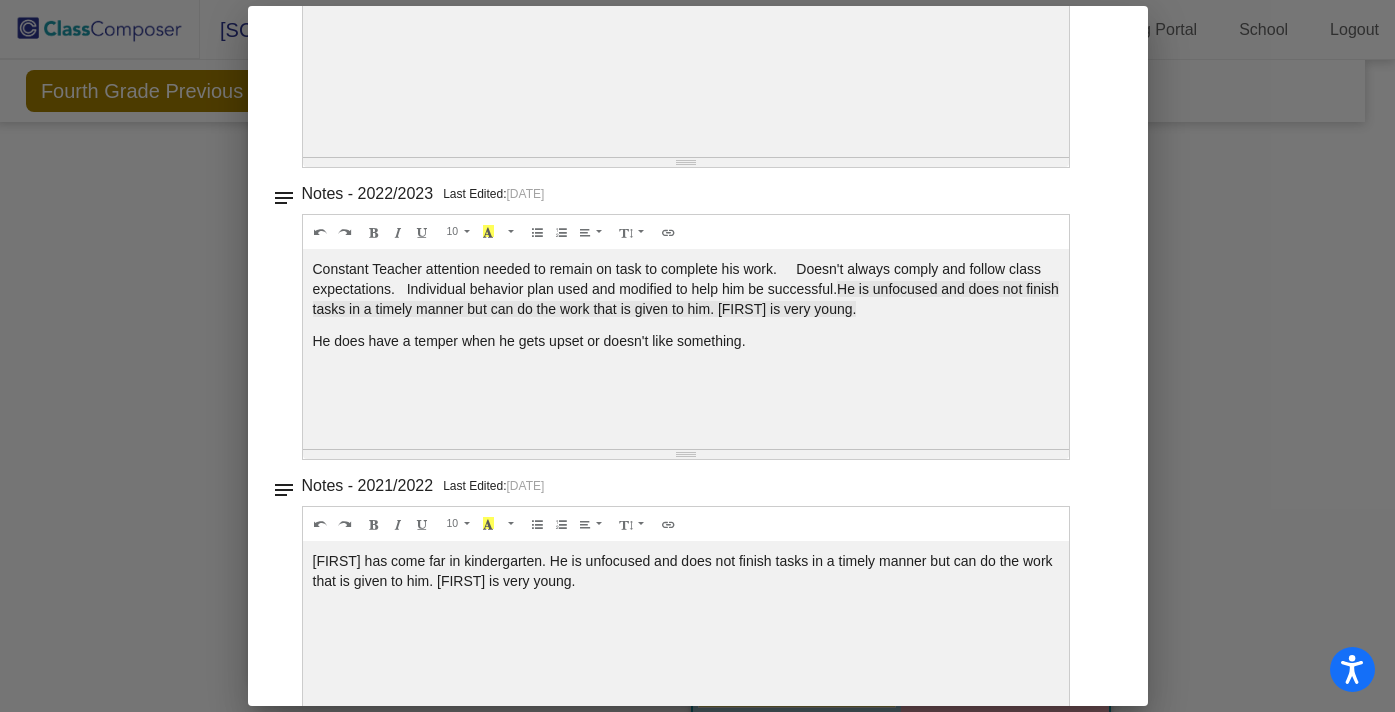 scroll, scrollTop: 0, scrollLeft: 0, axis: both 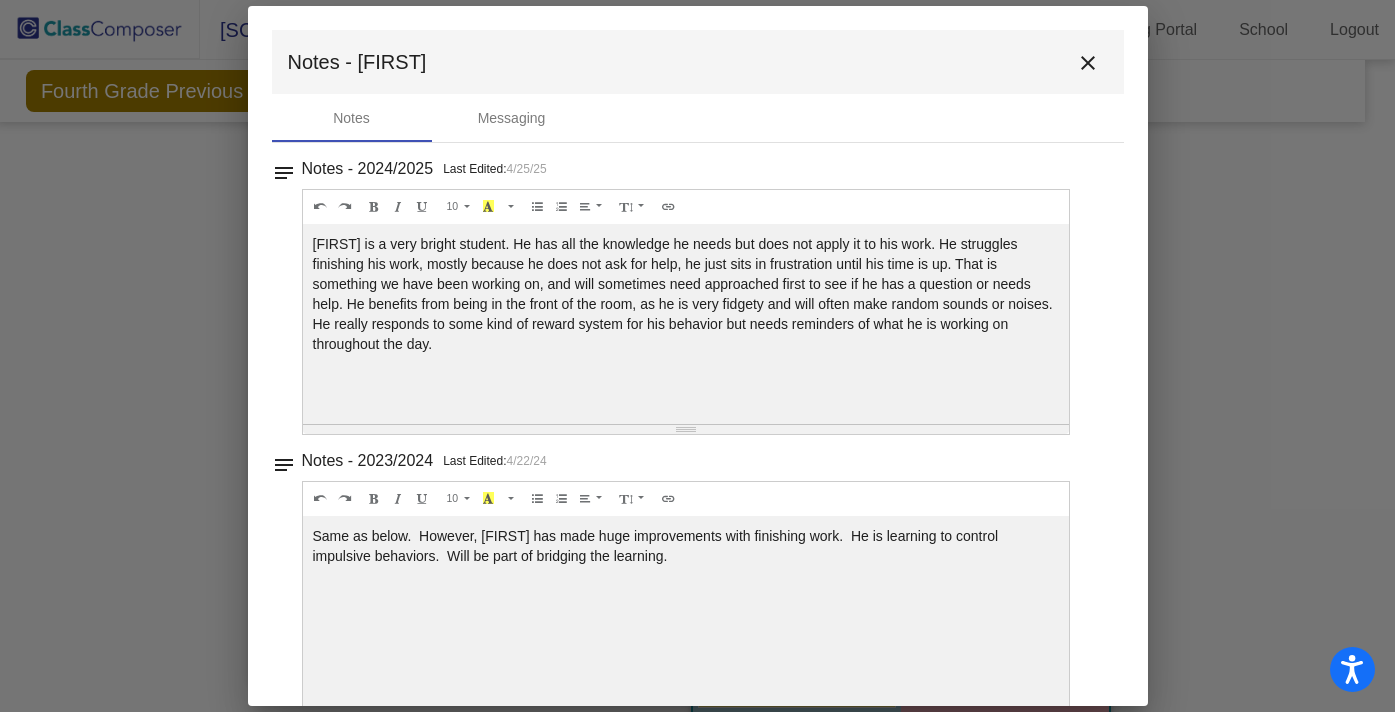 click on "close" at bounding box center [1088, 63] 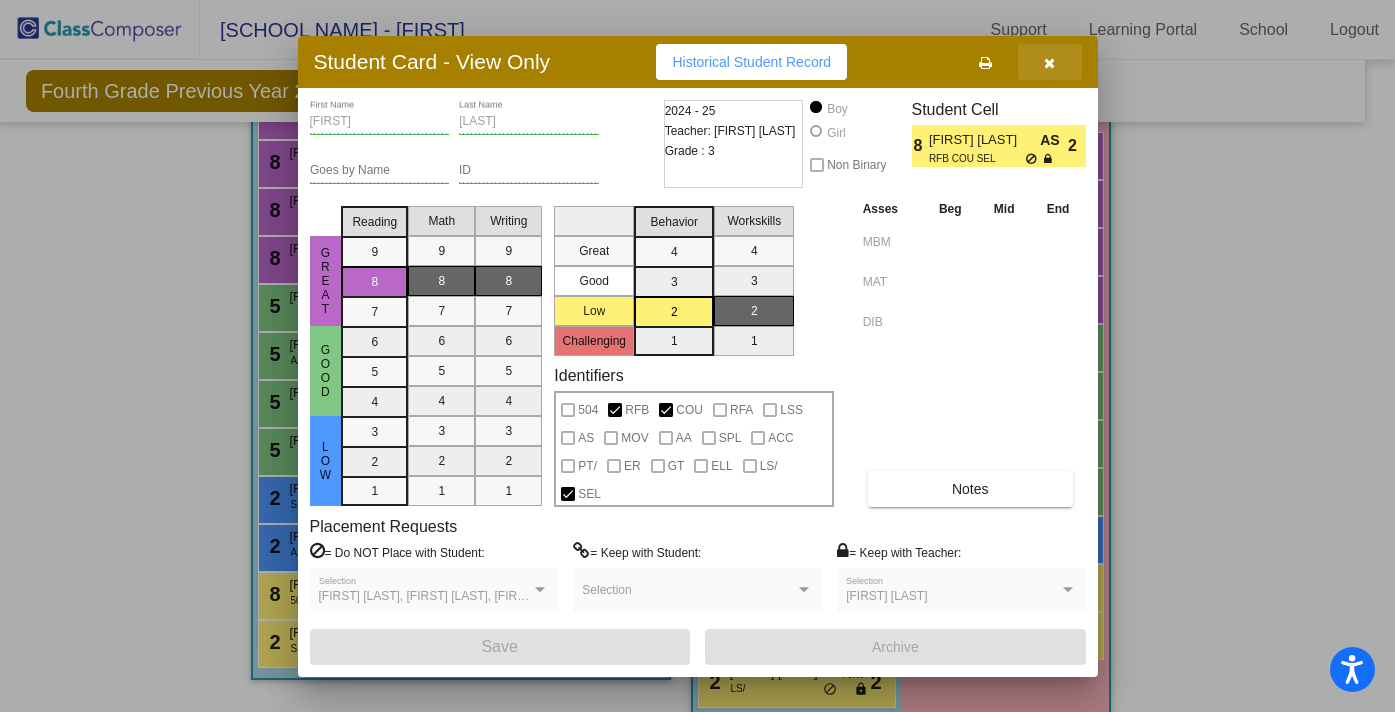 click at bounding box center [1049, 63] 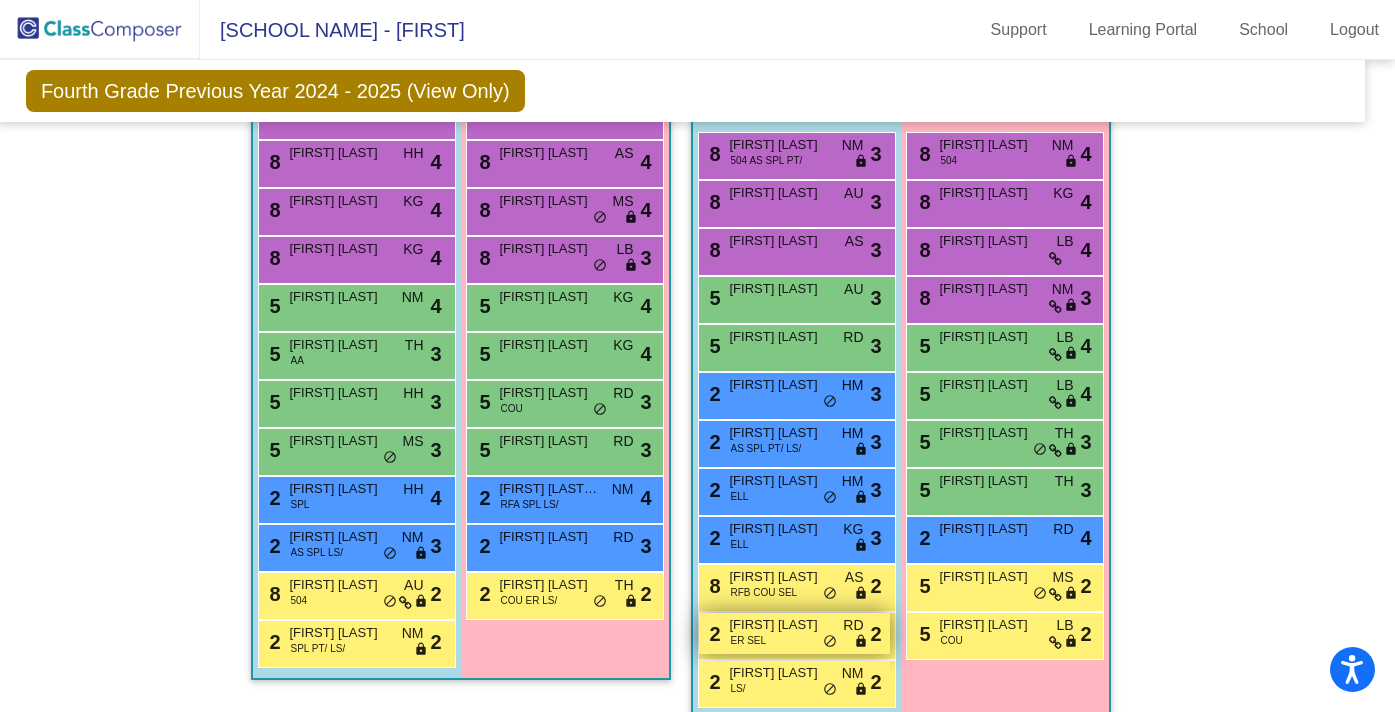 click on "2 [FIRST] [LAST] ER SEL RD lock do_not_disturb_alt 2" at bounding box center (794, 633) 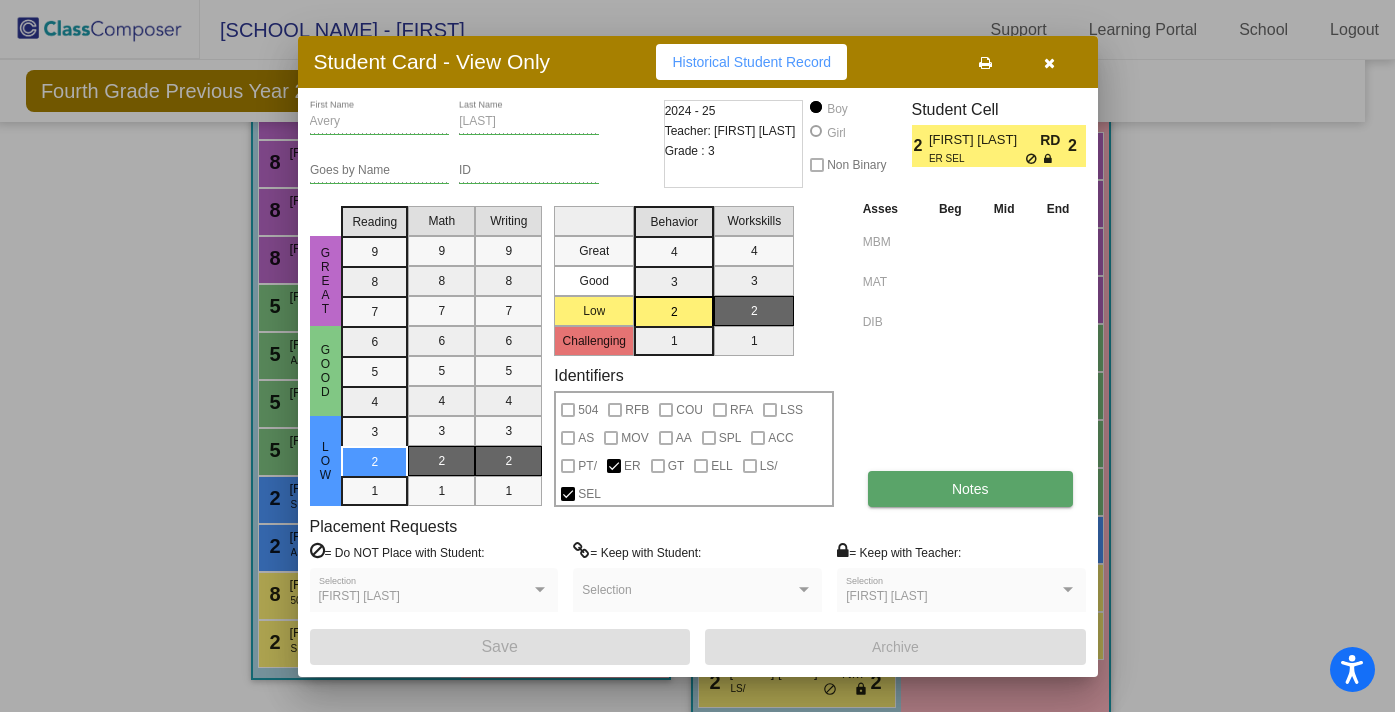 click on "Notes" at bounding box center [970, 489] 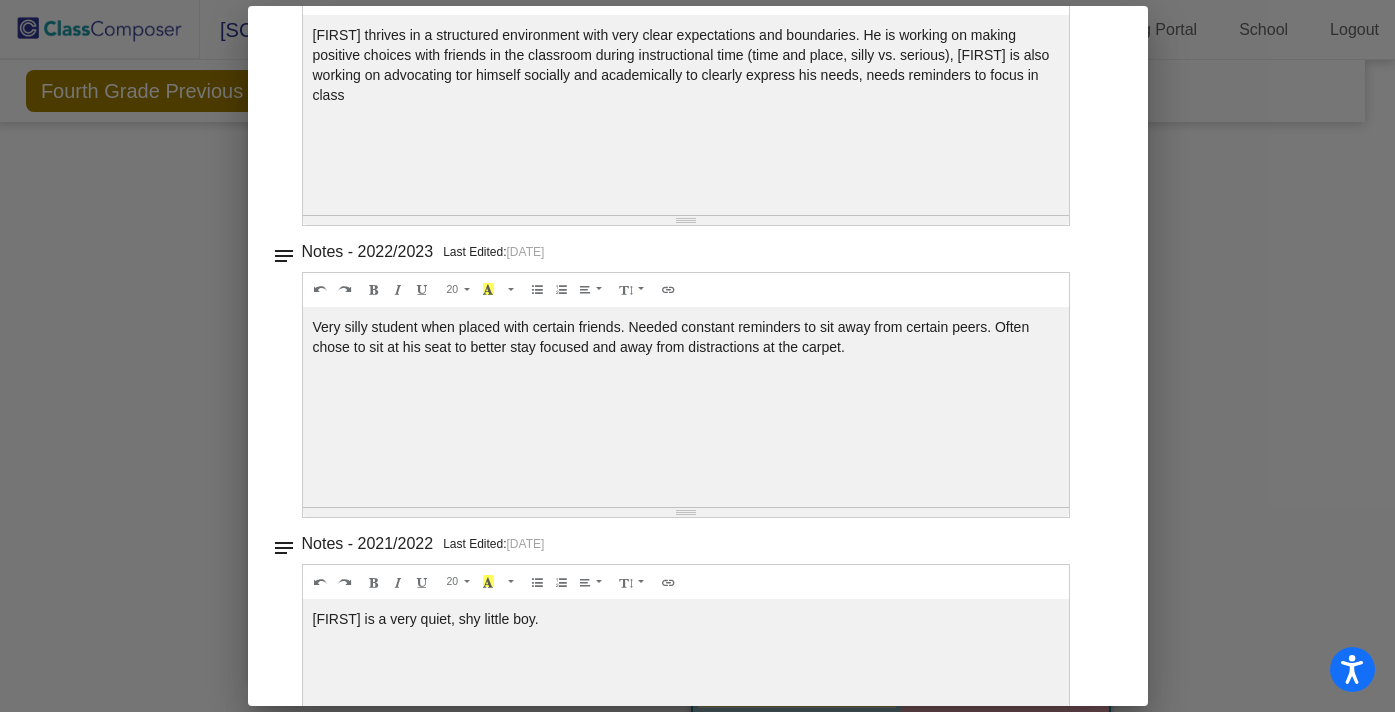 scroll, scrollTop: 0, scrollLeft: 0, axis: both 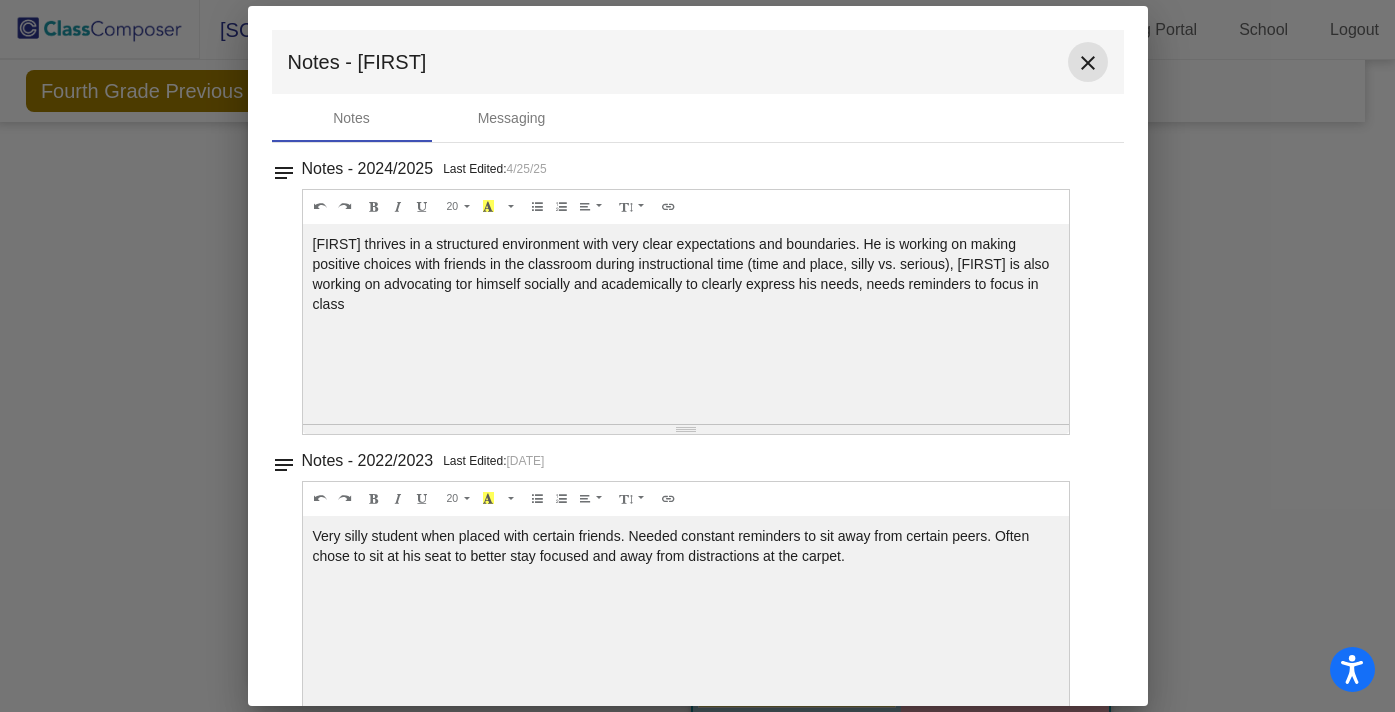 click on "close" at bounding box center (1088, 63) 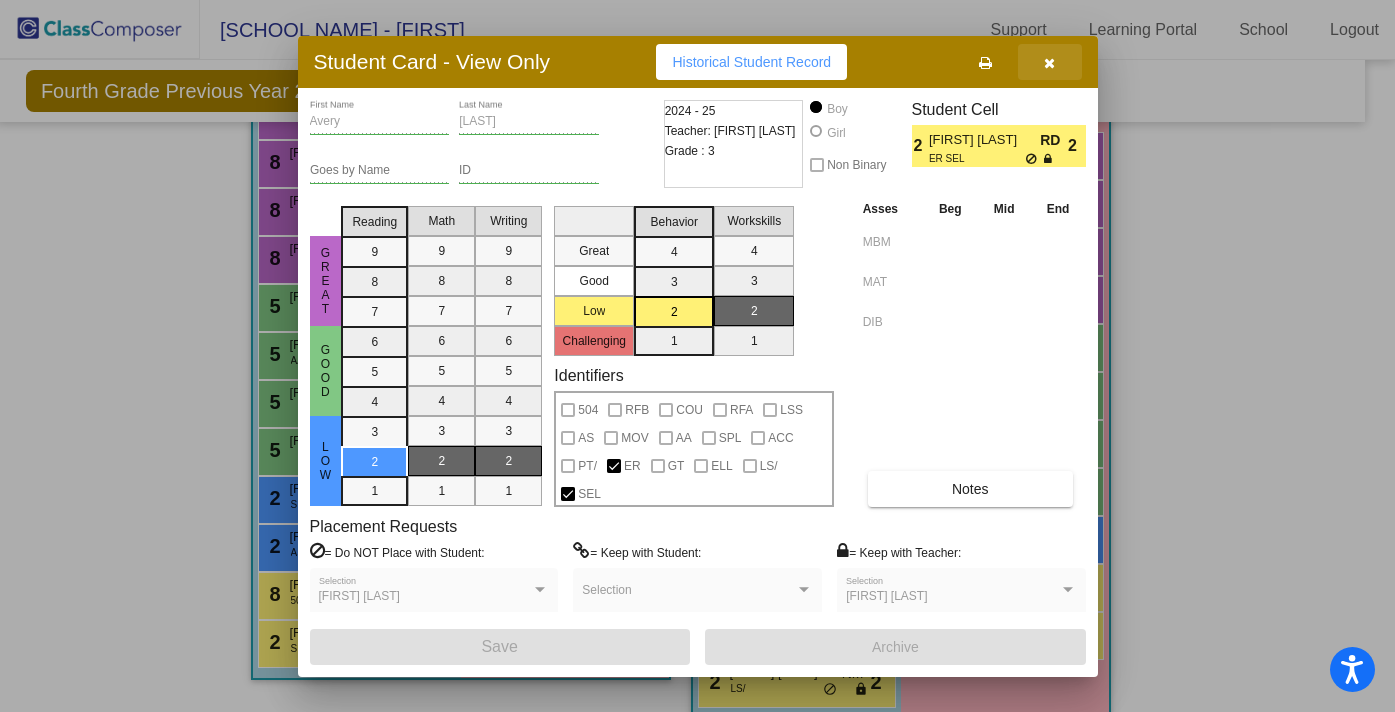 click at bounding box center (1050, 62) 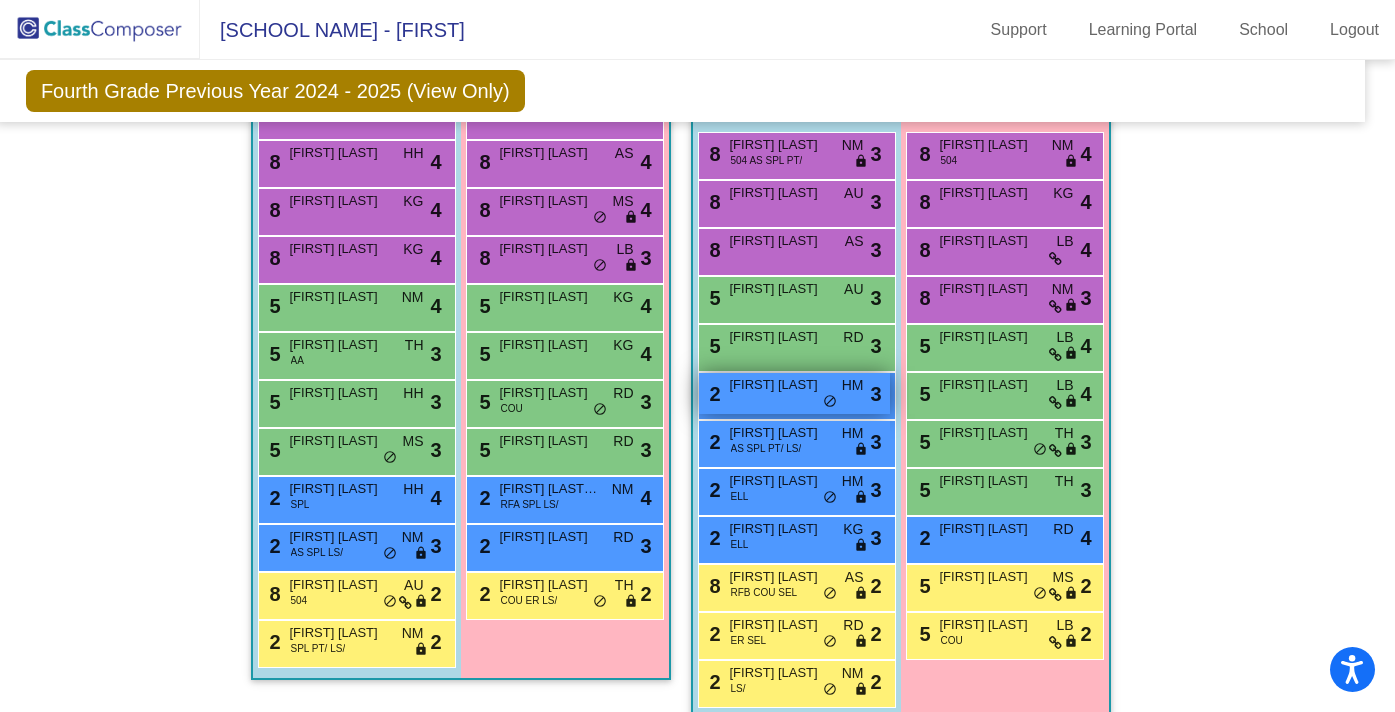 click on "[FIRST] [LAST]" at bounding box center (780, 385) 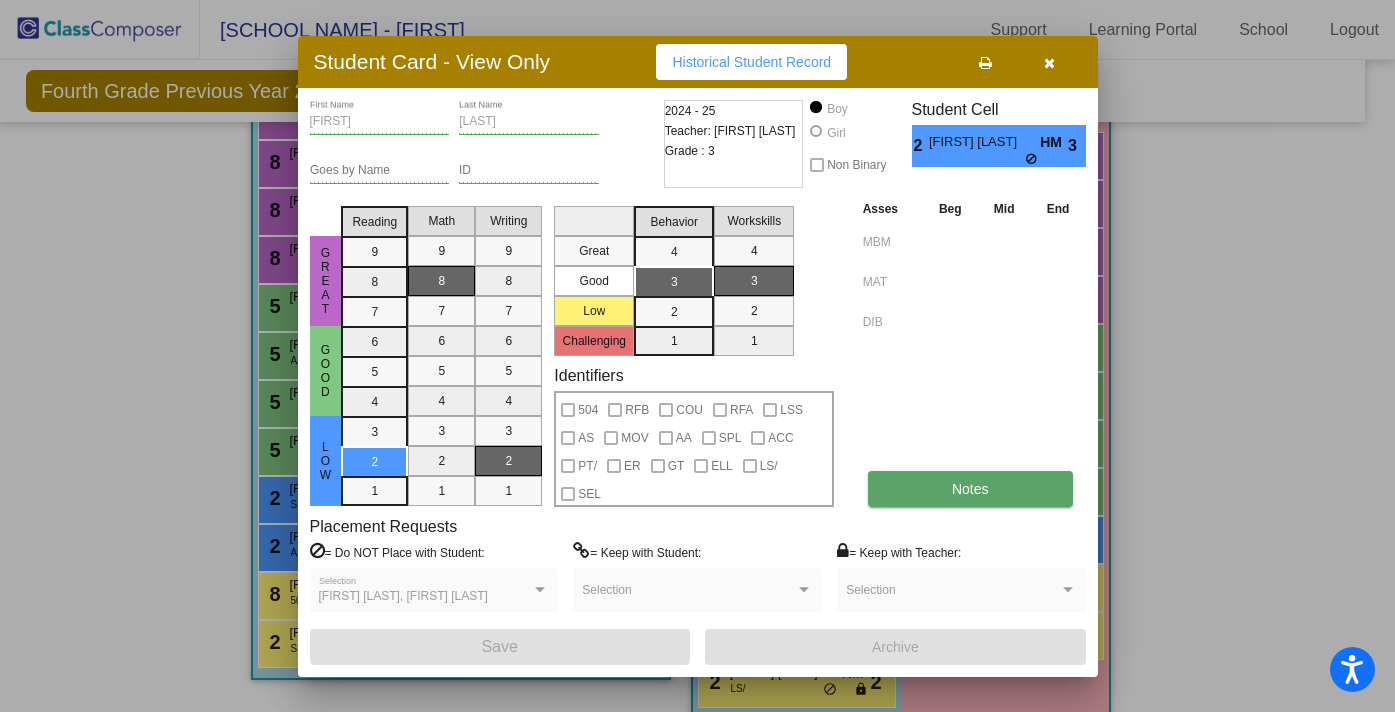 click on "Notes" at bounding box center (970, 489) 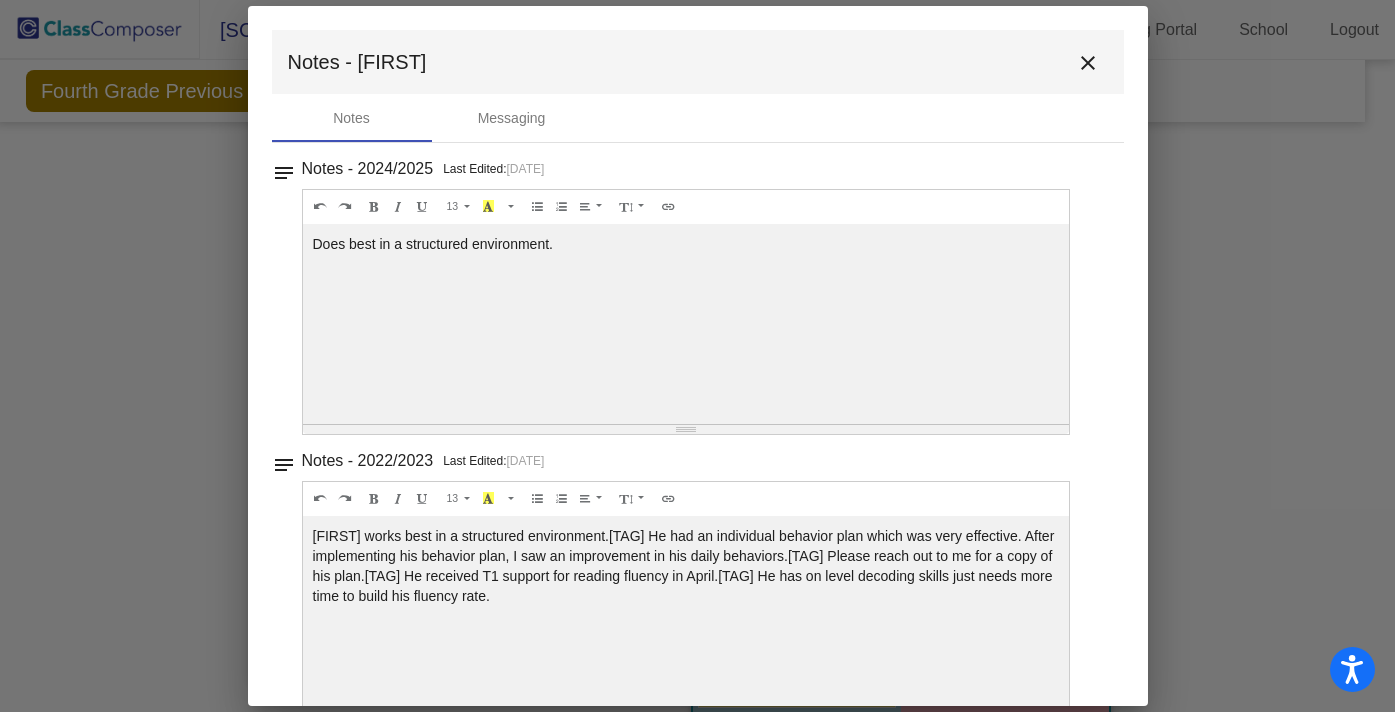 click on "close" at bounding box center (1088, 63) 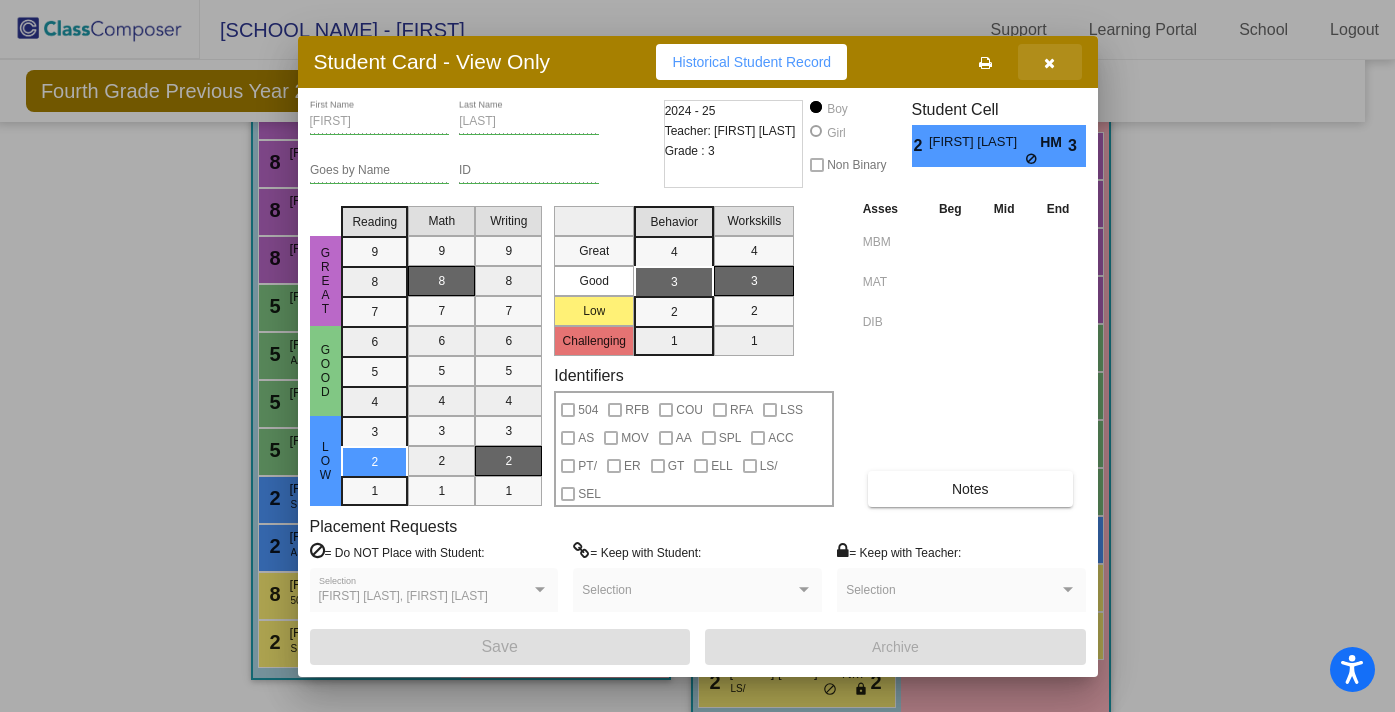 click at bounding box center (1049, 63) 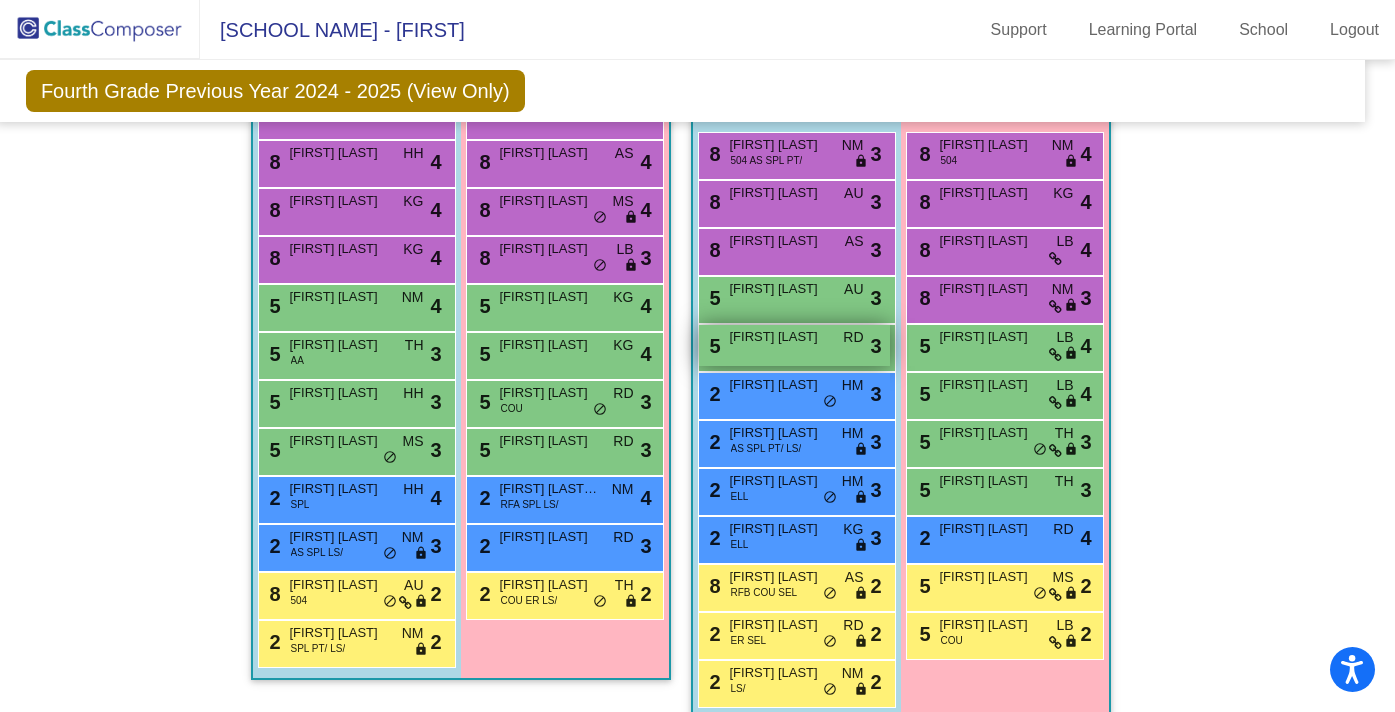 click on "5 [FIRST] [LAST] RD lock do_not_disturb_alt 3" at bounding box center [794, 345] 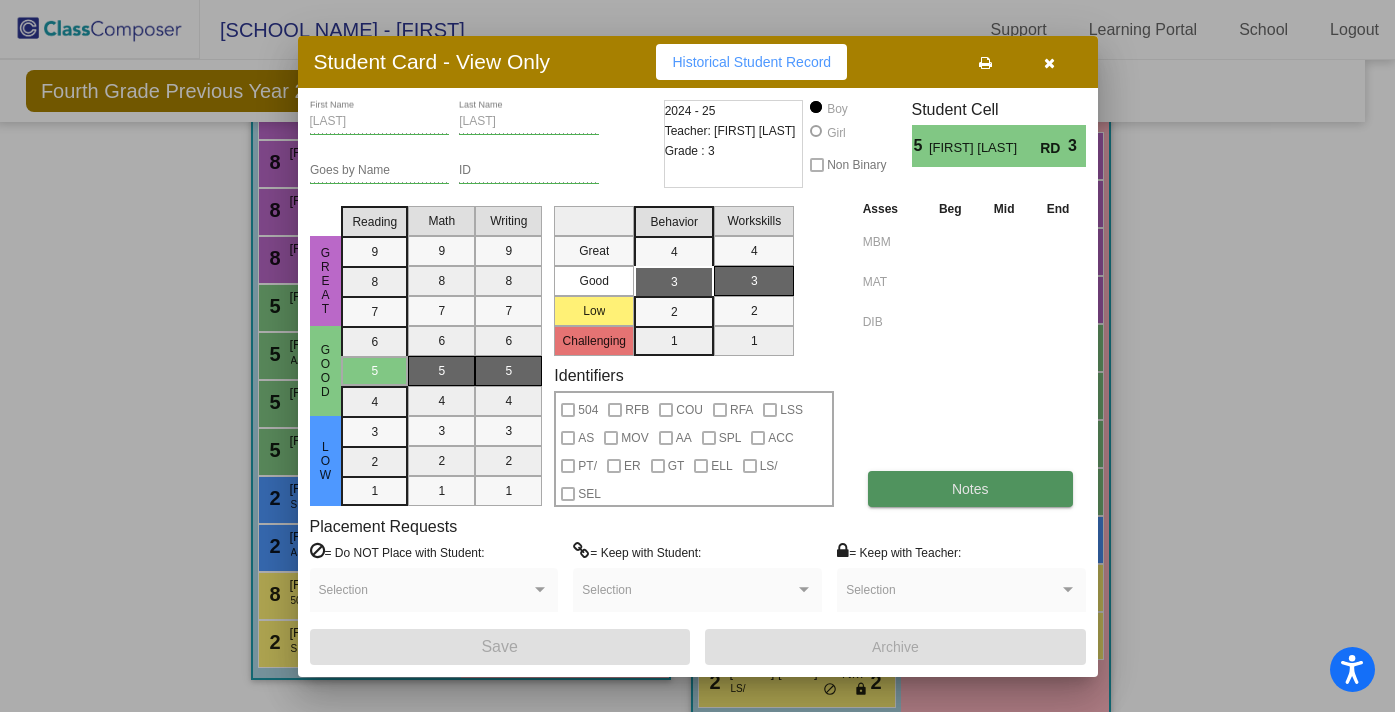 click on "Notes" at bounding box center [970, 489] 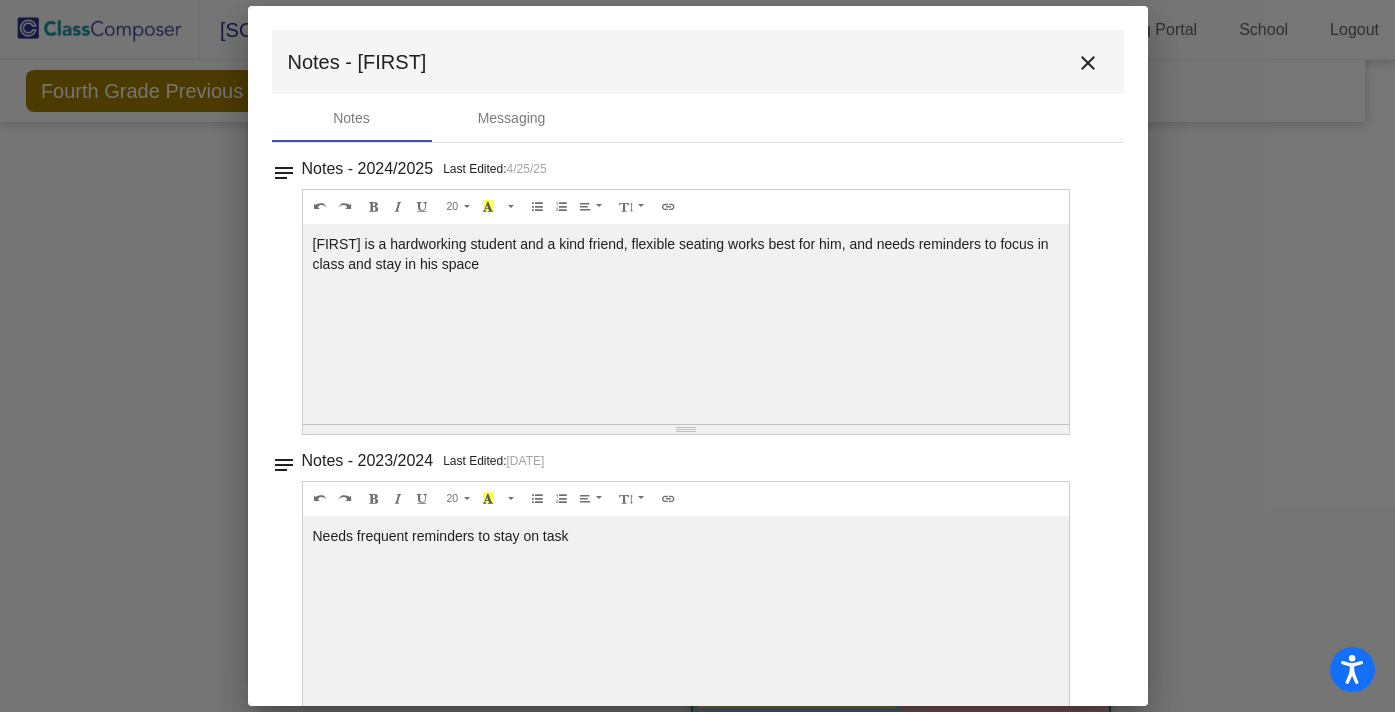 click on "close" at bounding box center [1088, 63] 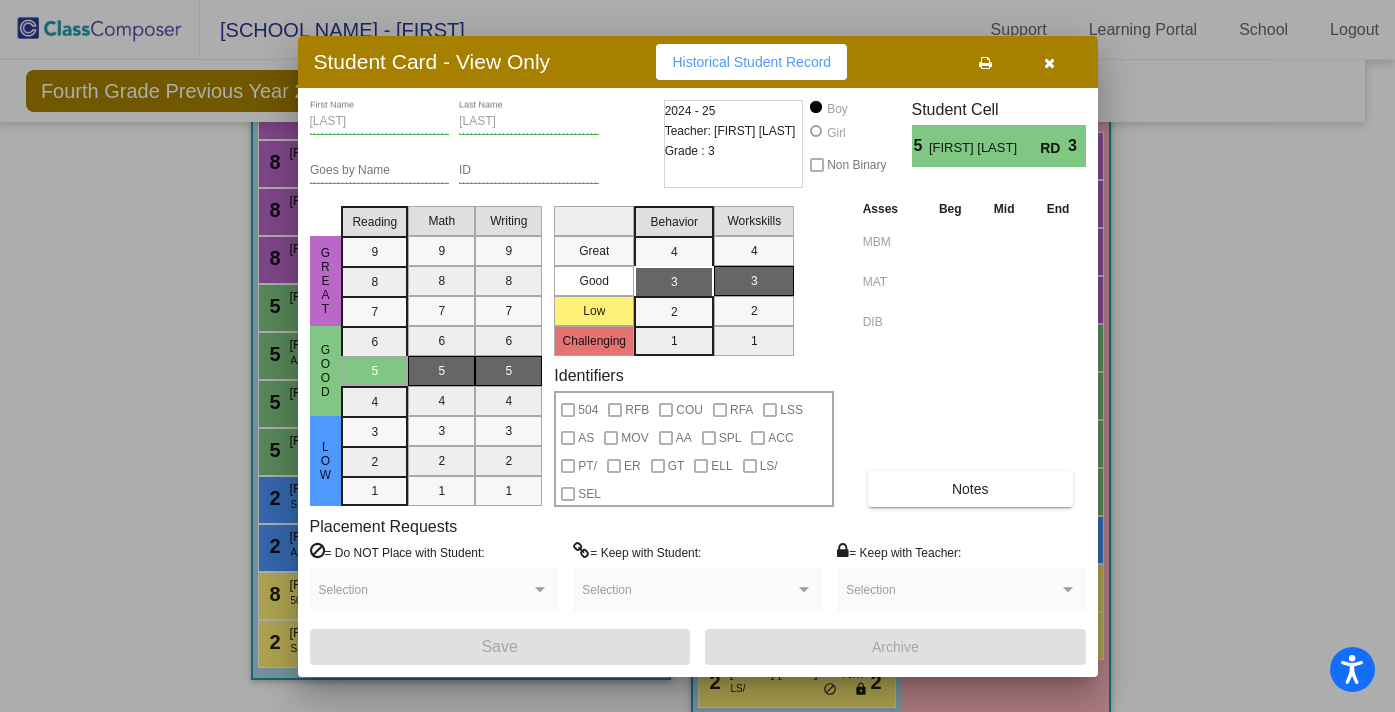 click at bounding box center [1049, 63] 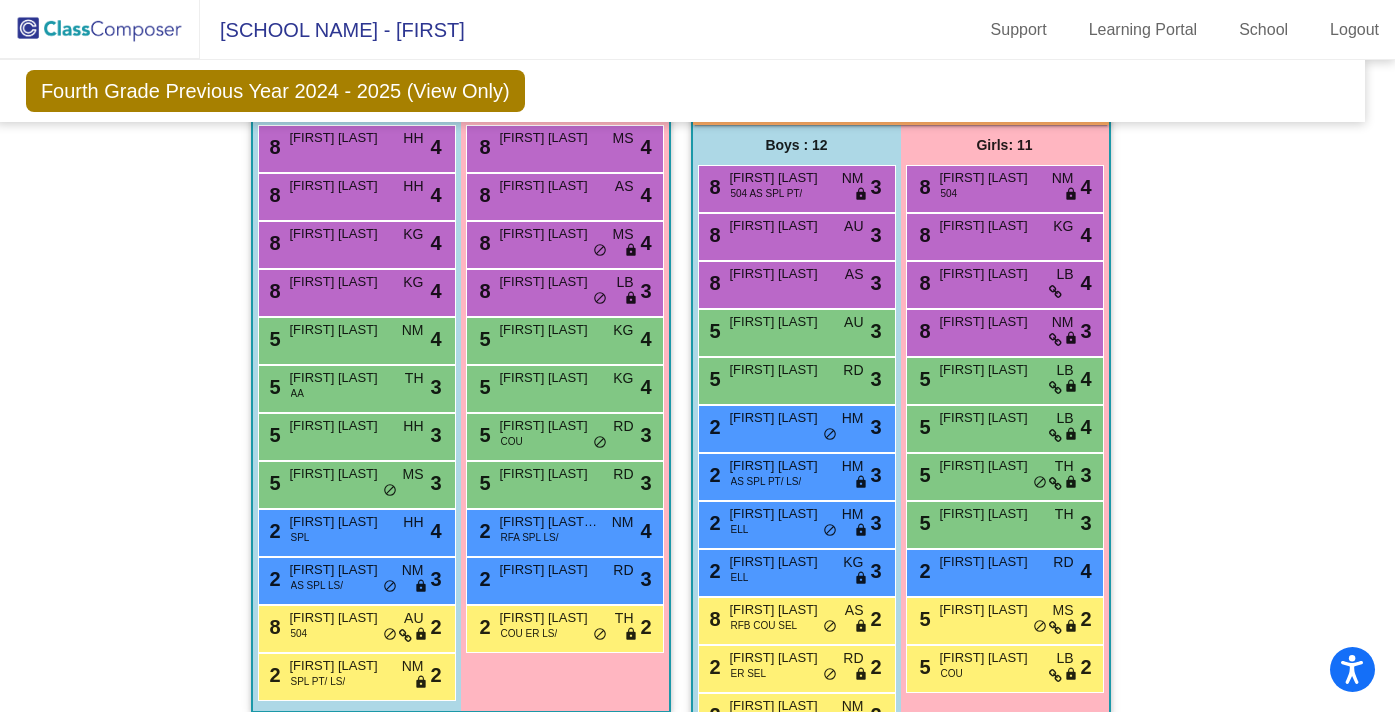 scroll, scrollTop: 2843, scrollLeft: 17, axis: both 